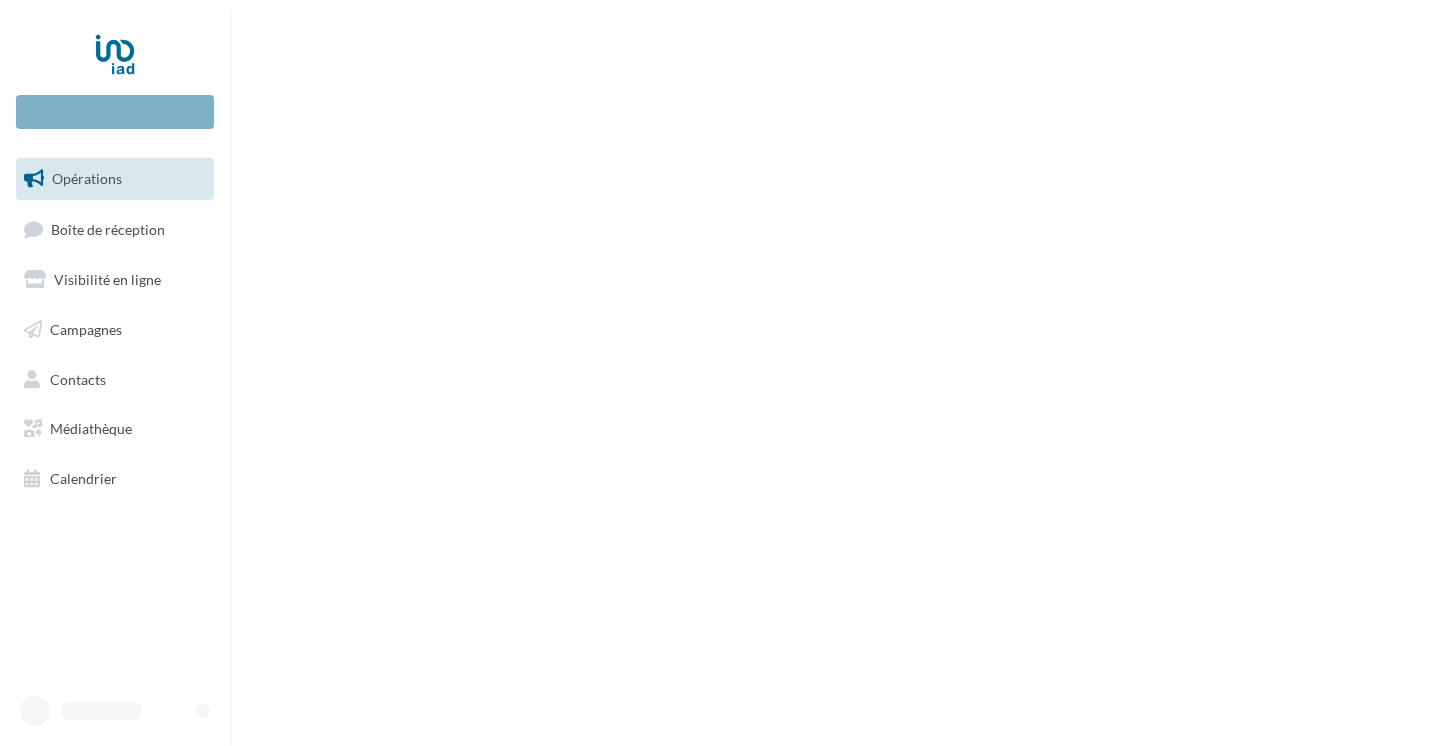 scroll, scrollTop: 0, scrollLeft: 0, axis: both 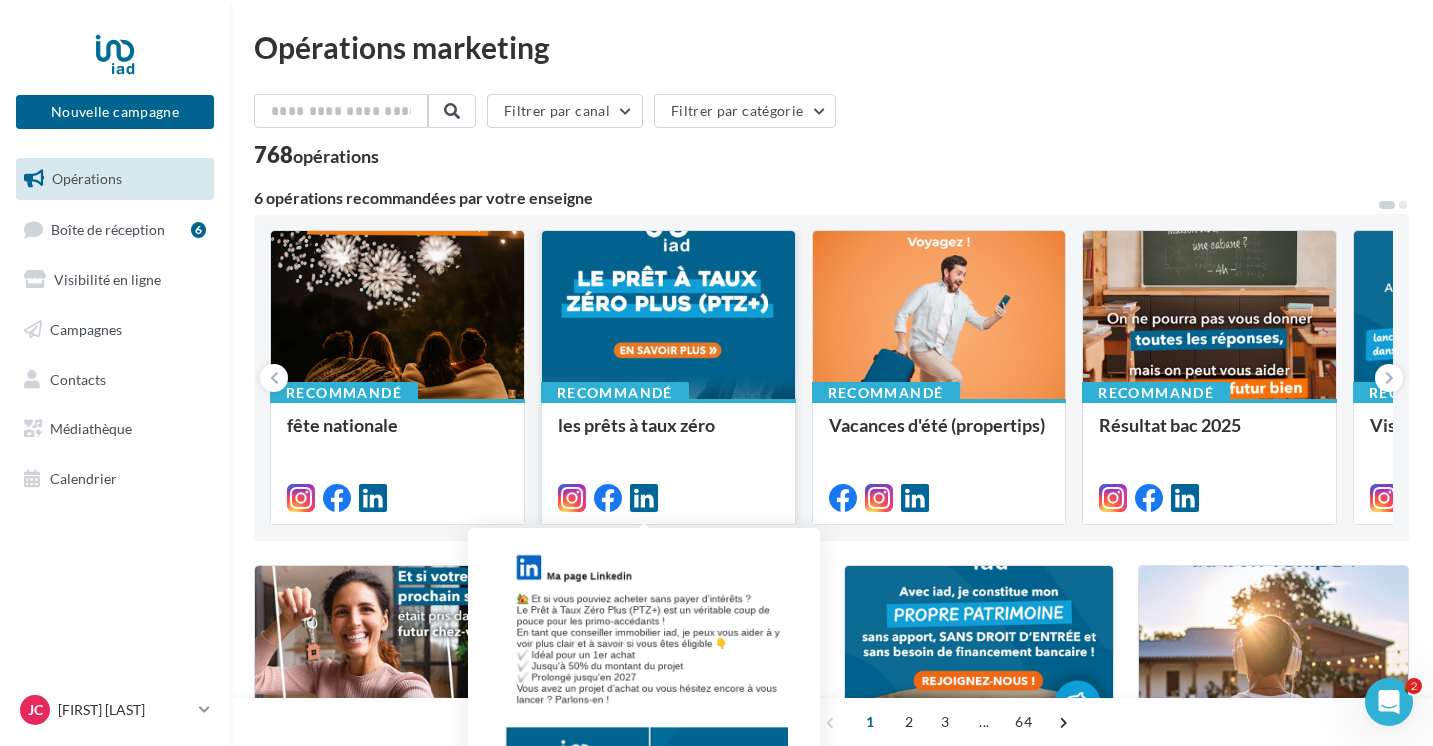 click at bounding box center (644, 498) 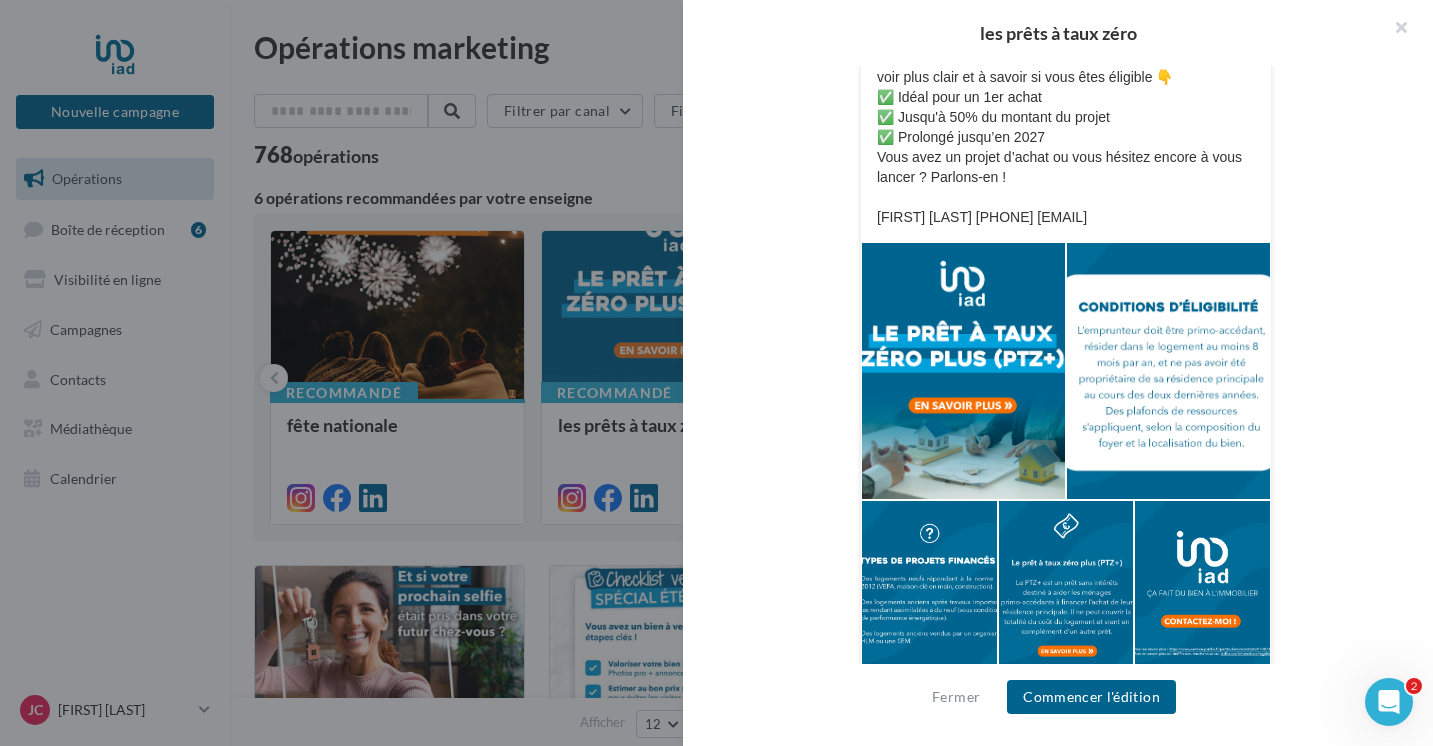 scroll, scrollTop: 0, scrollLeft: 0, axis: both 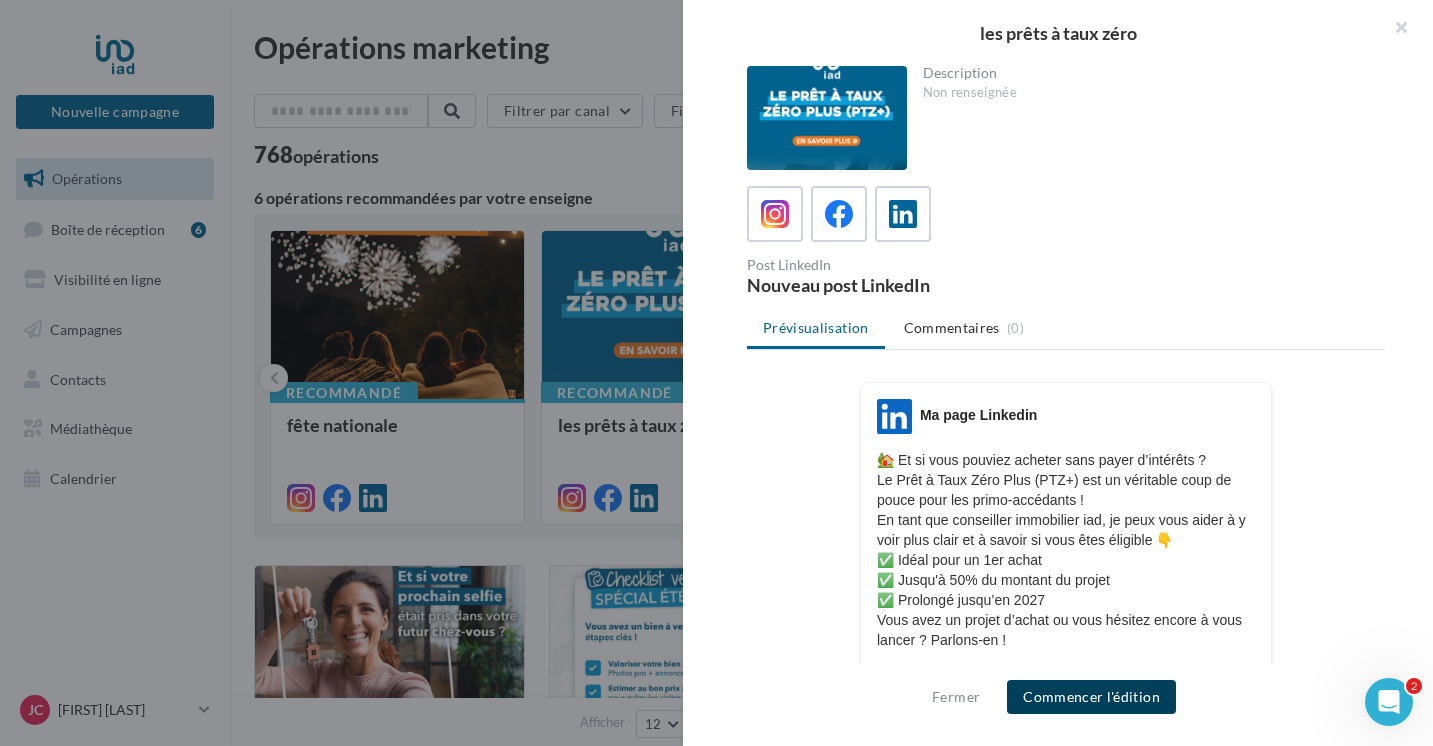 click on "Commencer l'édition" at bounding box center (1091, 697) 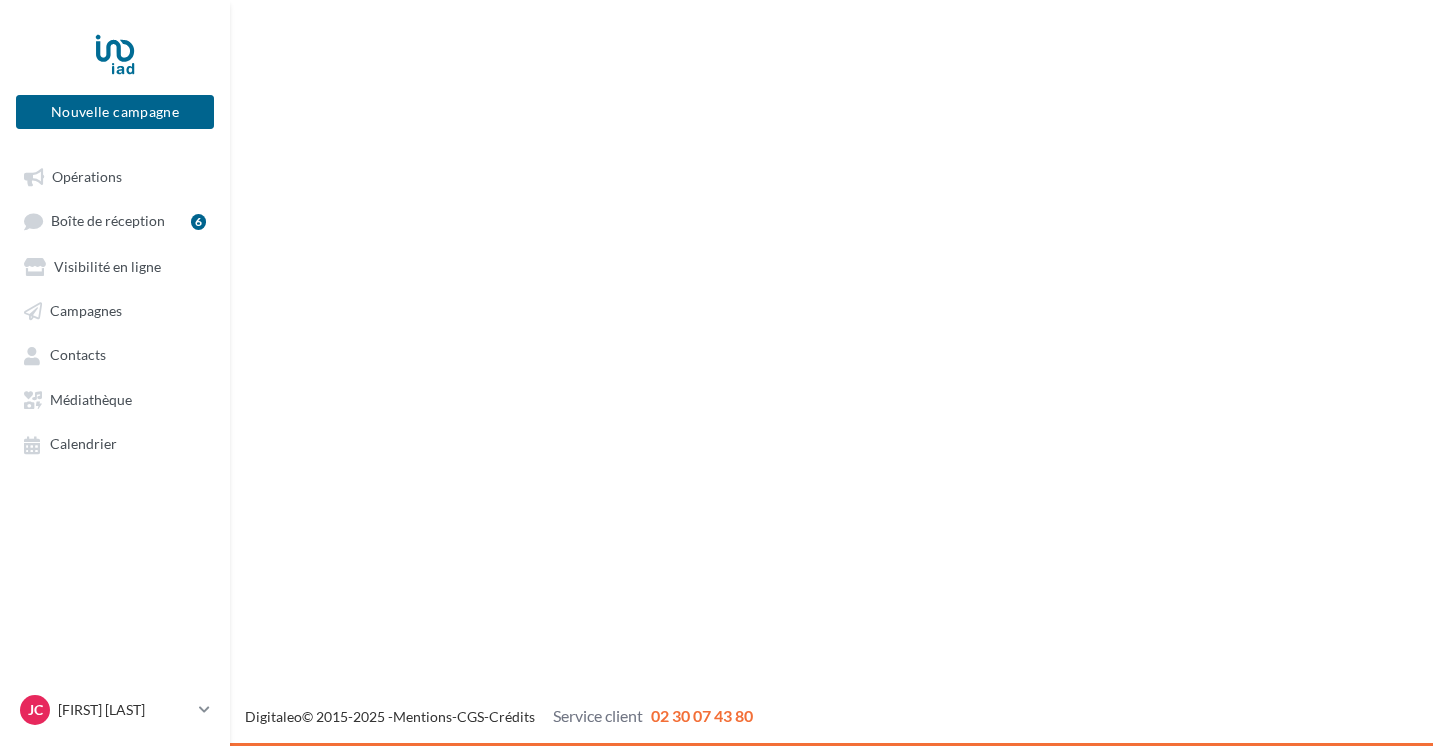 scroll, scrollTop: 0, scrollLeft: 0, axis: both 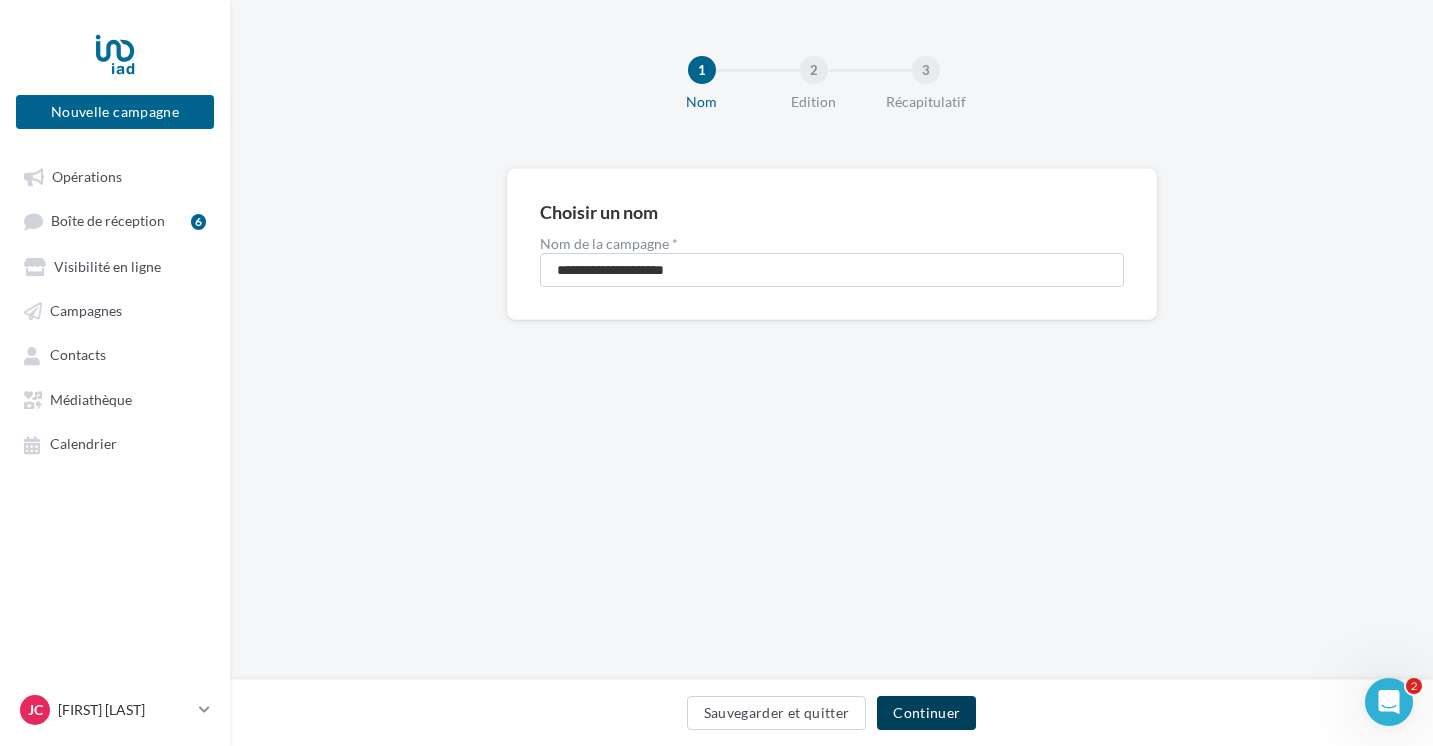 click on "Continuer" at bounding box center (926, 713) 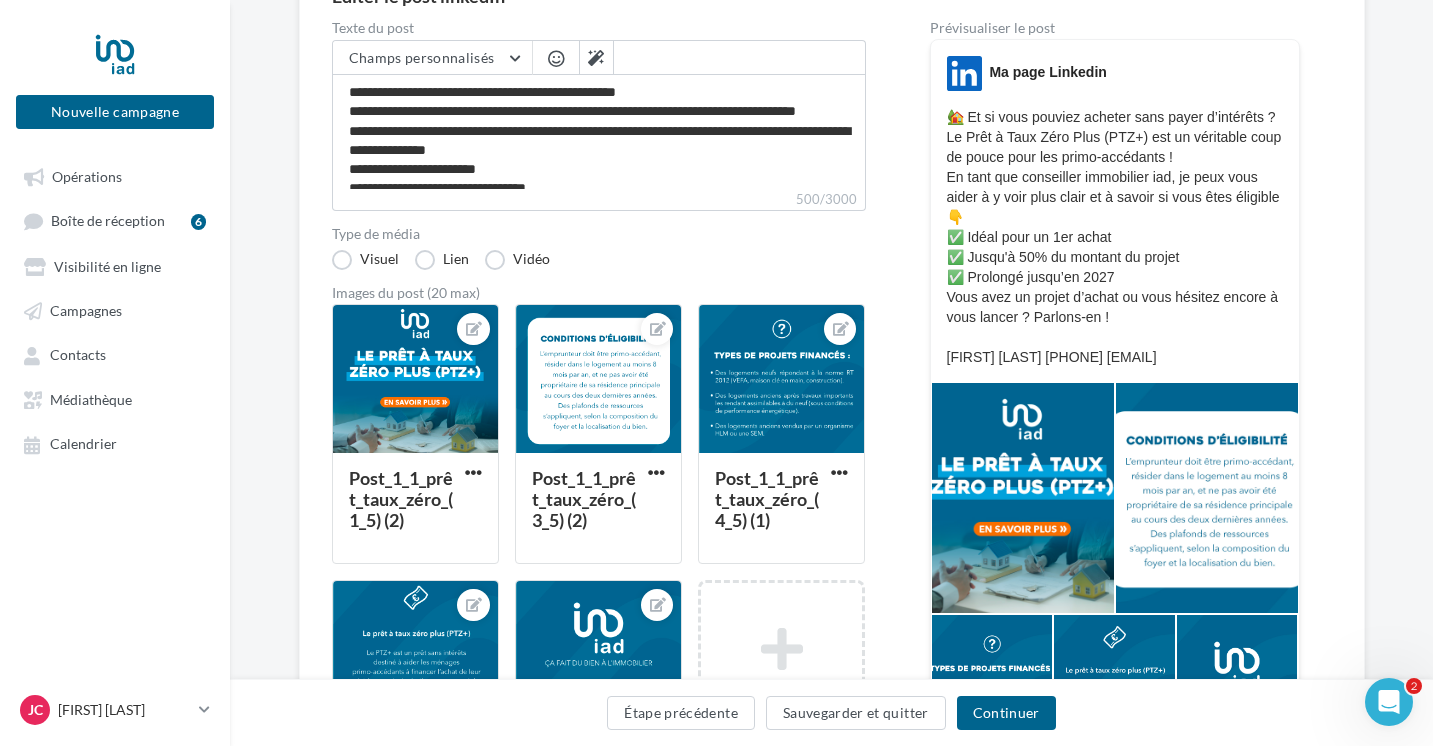 scroll, scrollTop: 0, scrollLeft: 0, axis: both 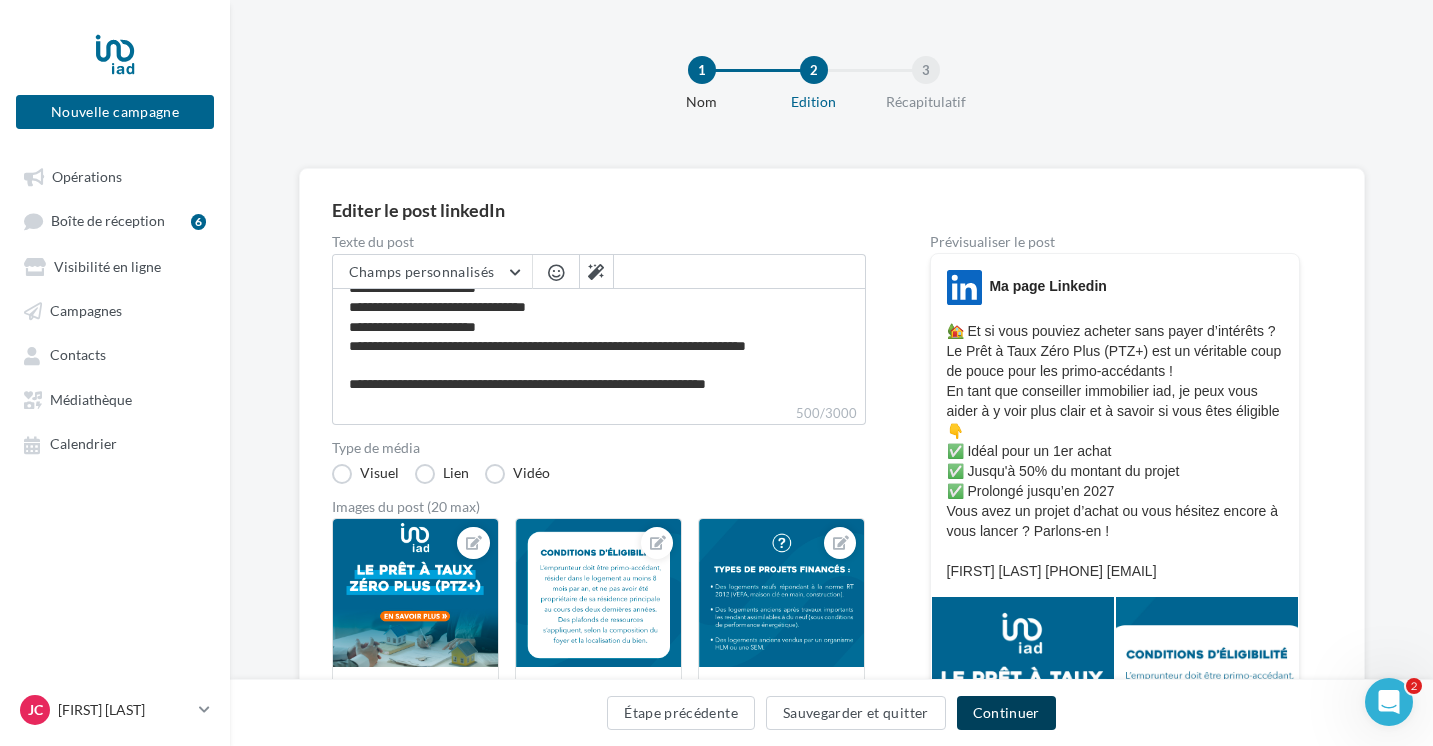 click on "Continuer" at bounding box center (1006, 713) 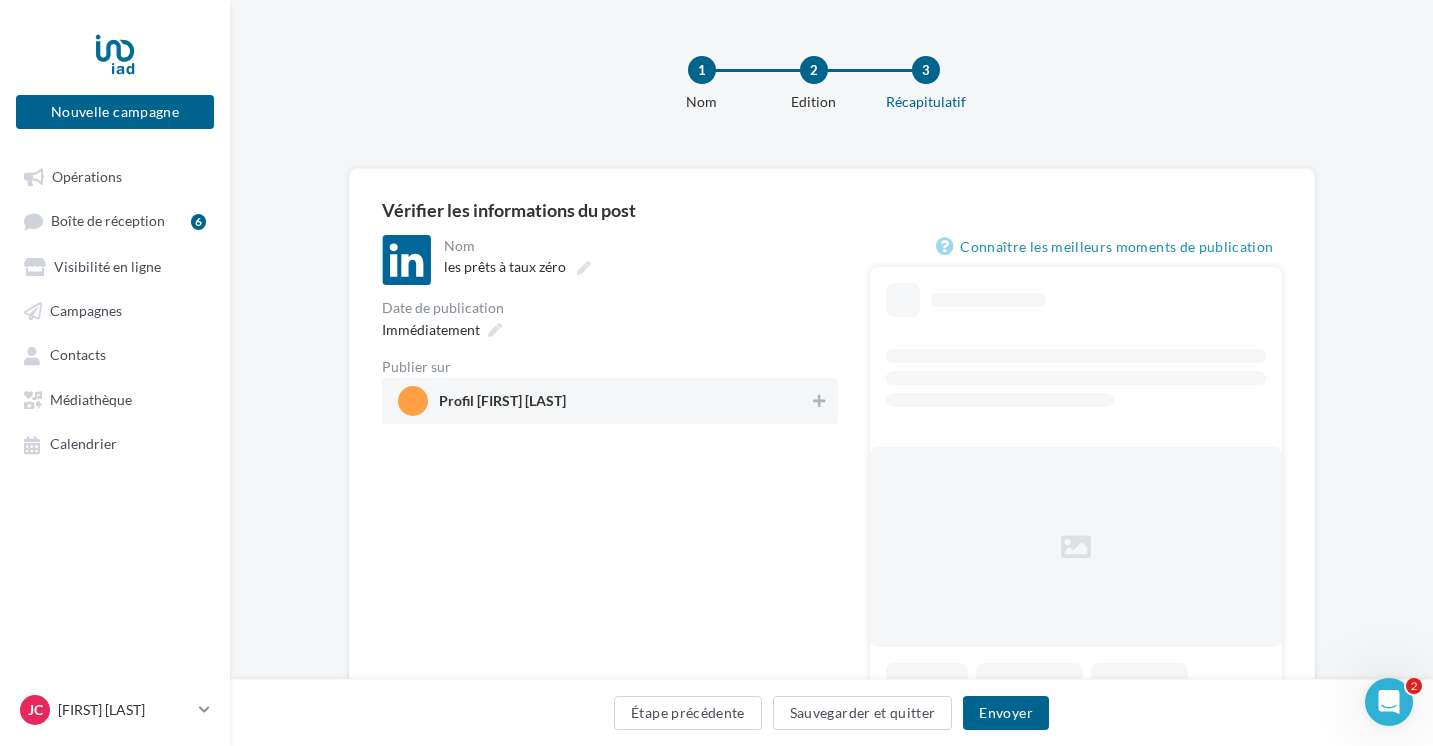 click on "Profil [FIRST] [LAST]" at bounding box center (604, 401) 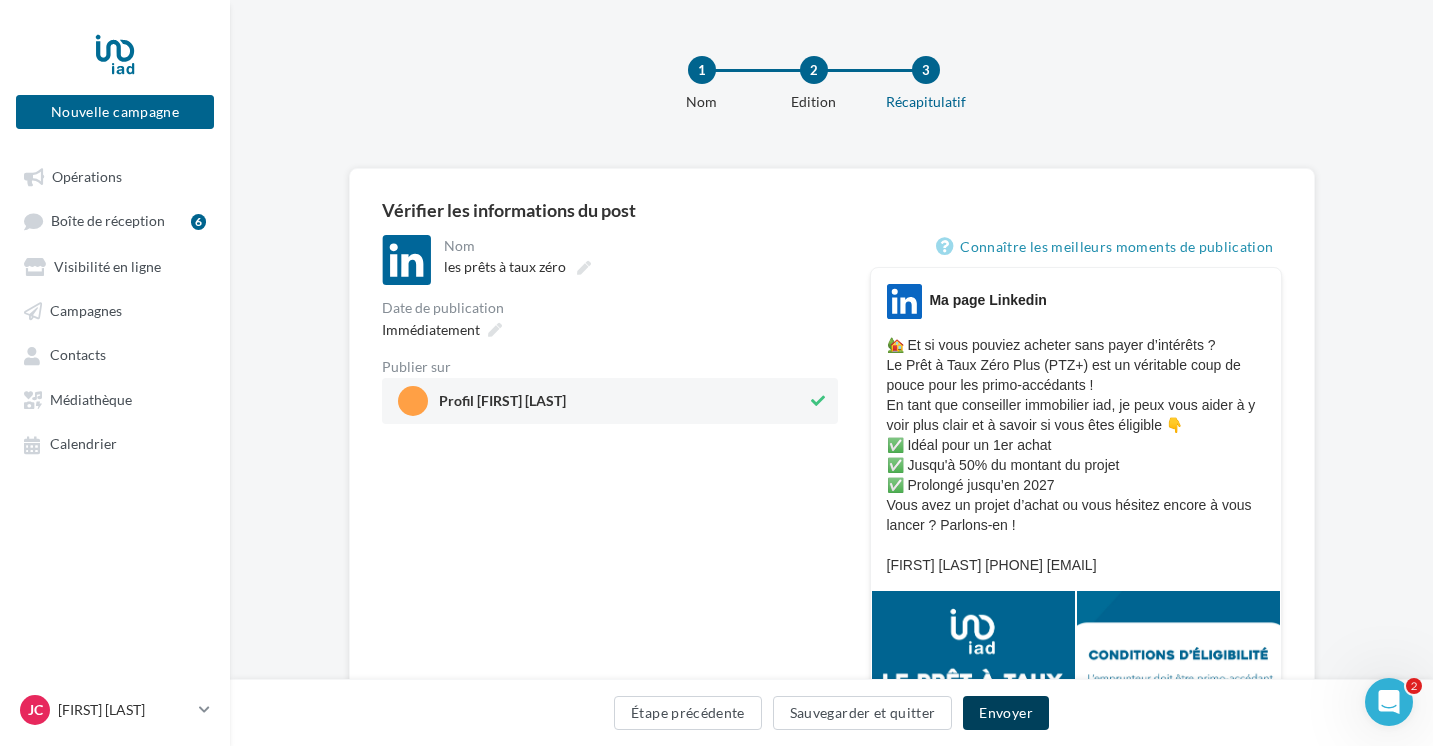 click on "Envoyer" at bounding box center [1005, 713] 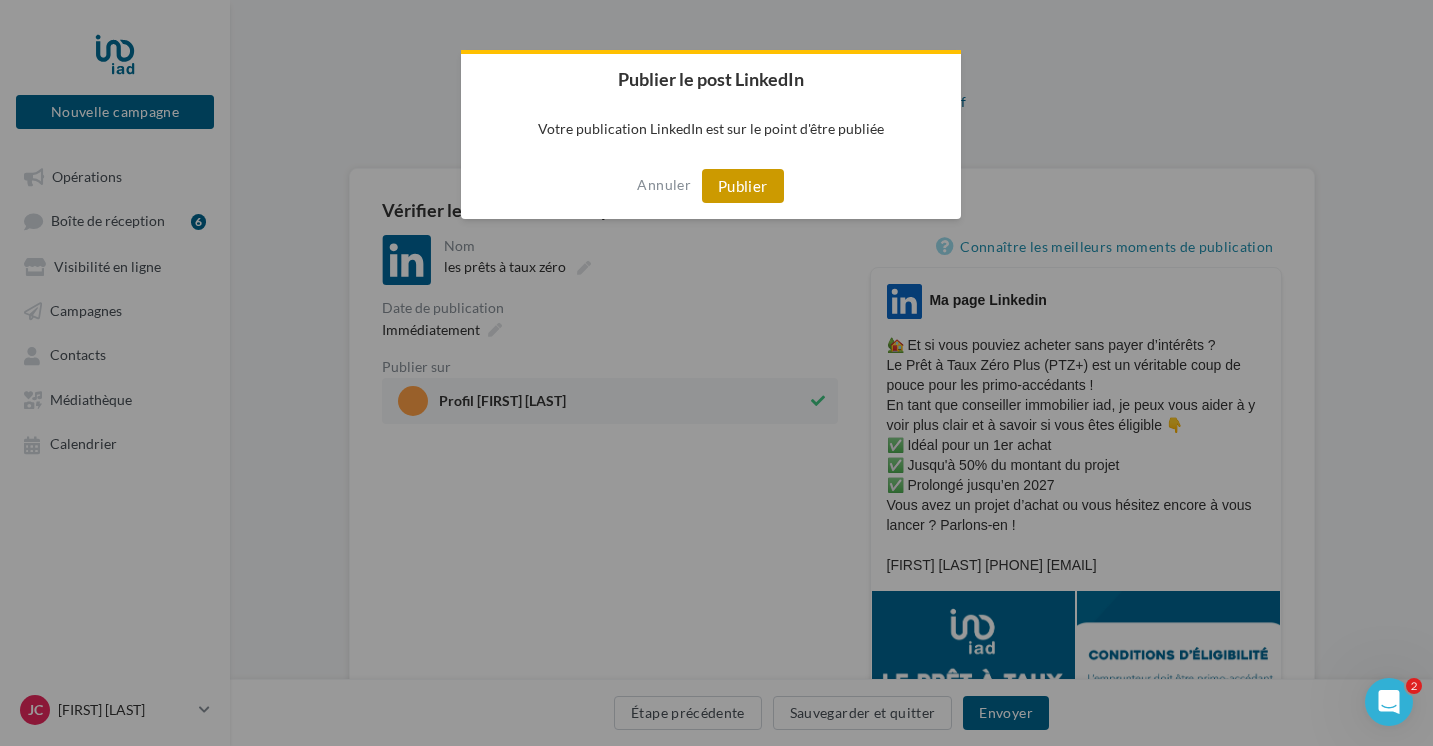 click on "Publier" at bounding box center (743, 186) 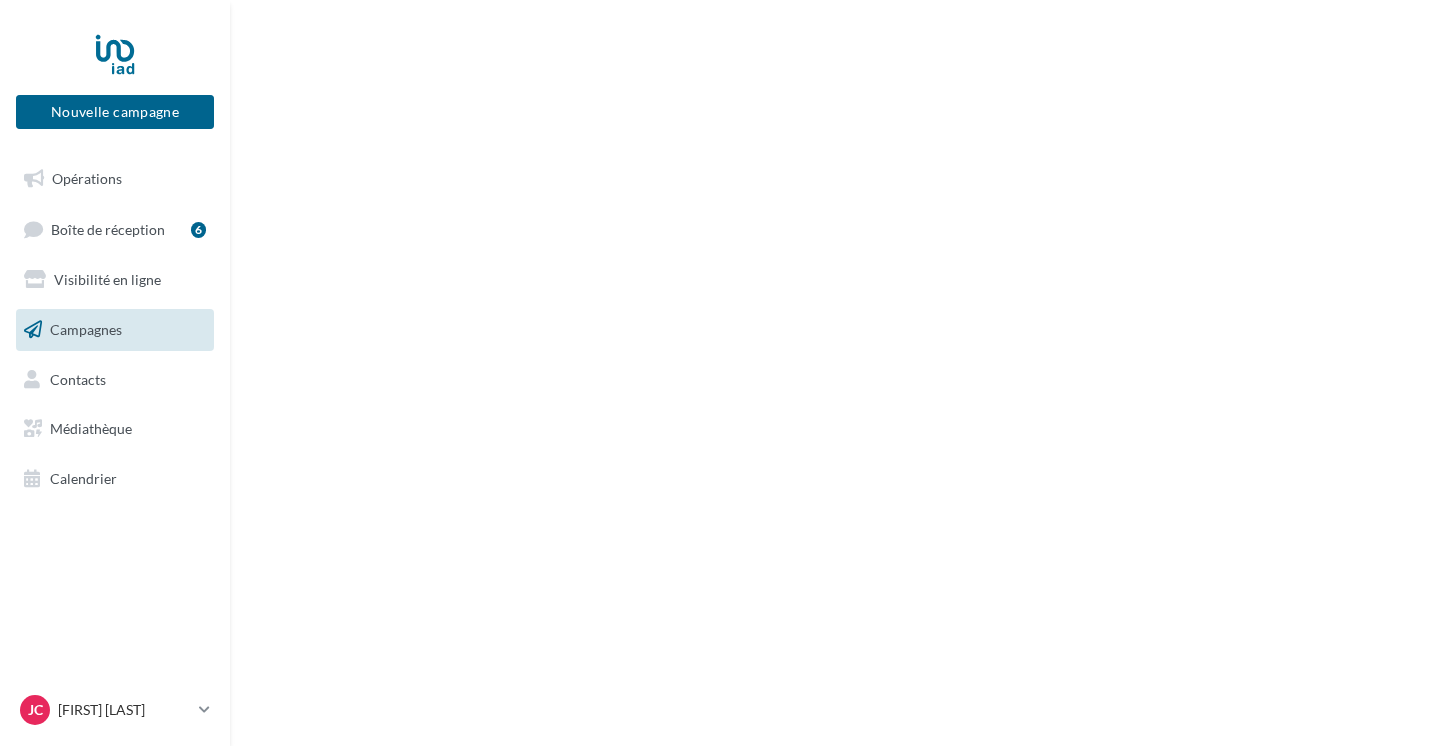 scroll, scrollTop: 0, scrollLeft: 0, axis: both 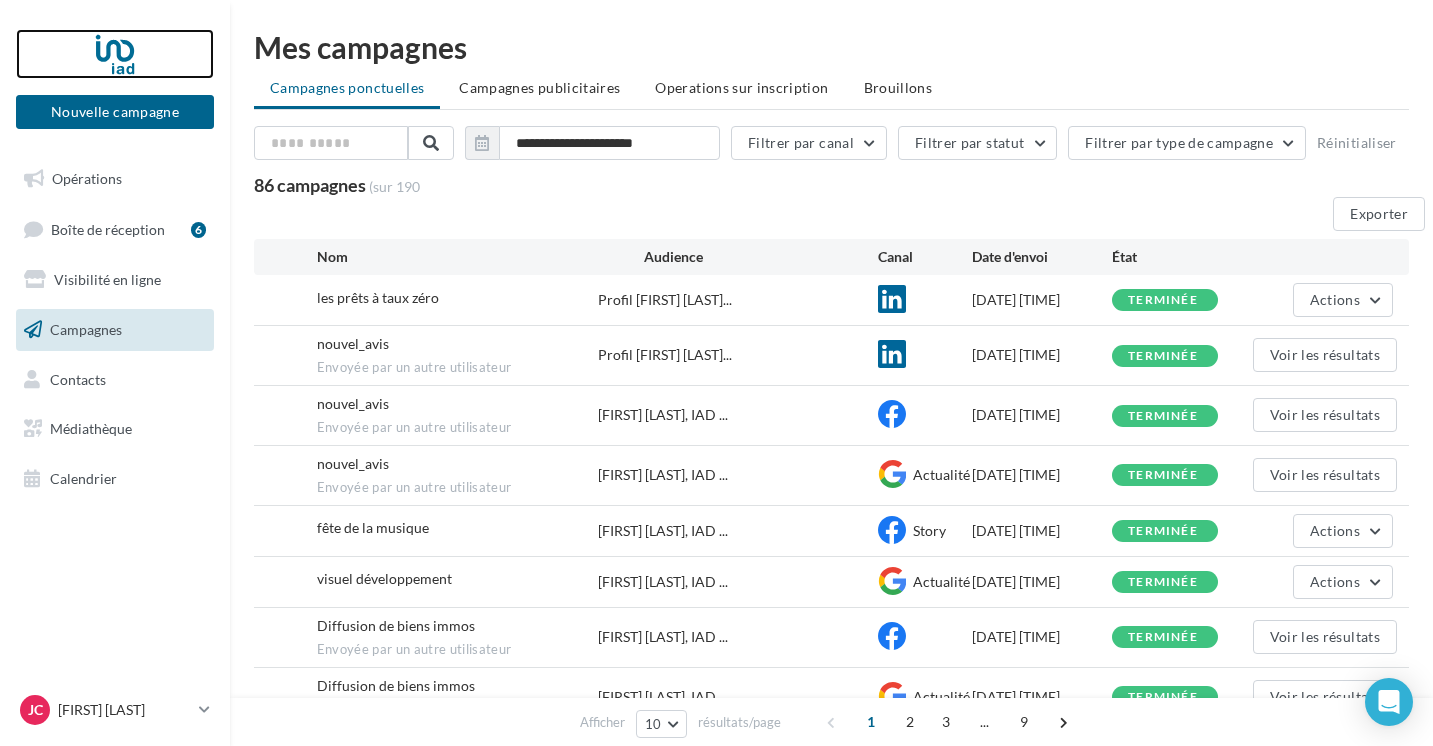 click at bounding box center (115, 54) 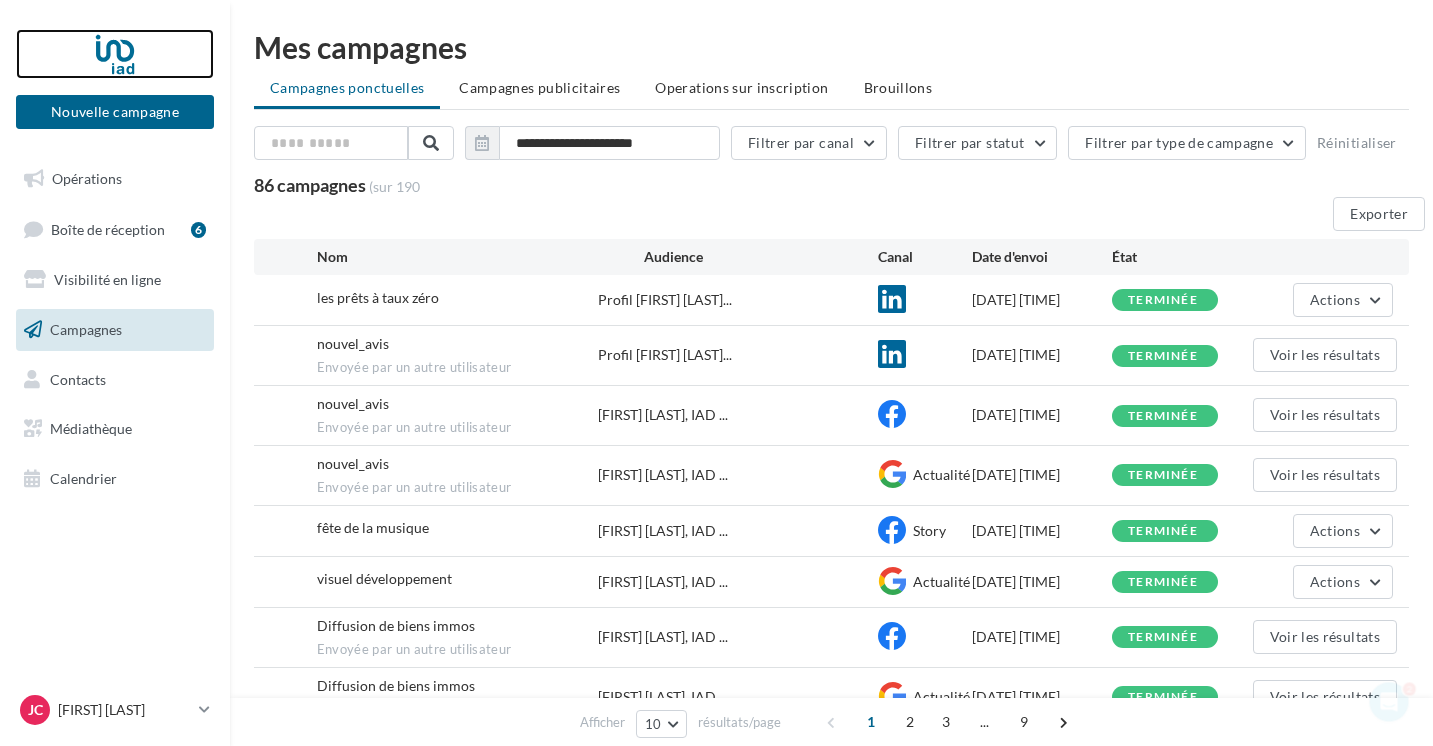 scroll, scrollTop: 0, scrollLeft: 0, axis: both 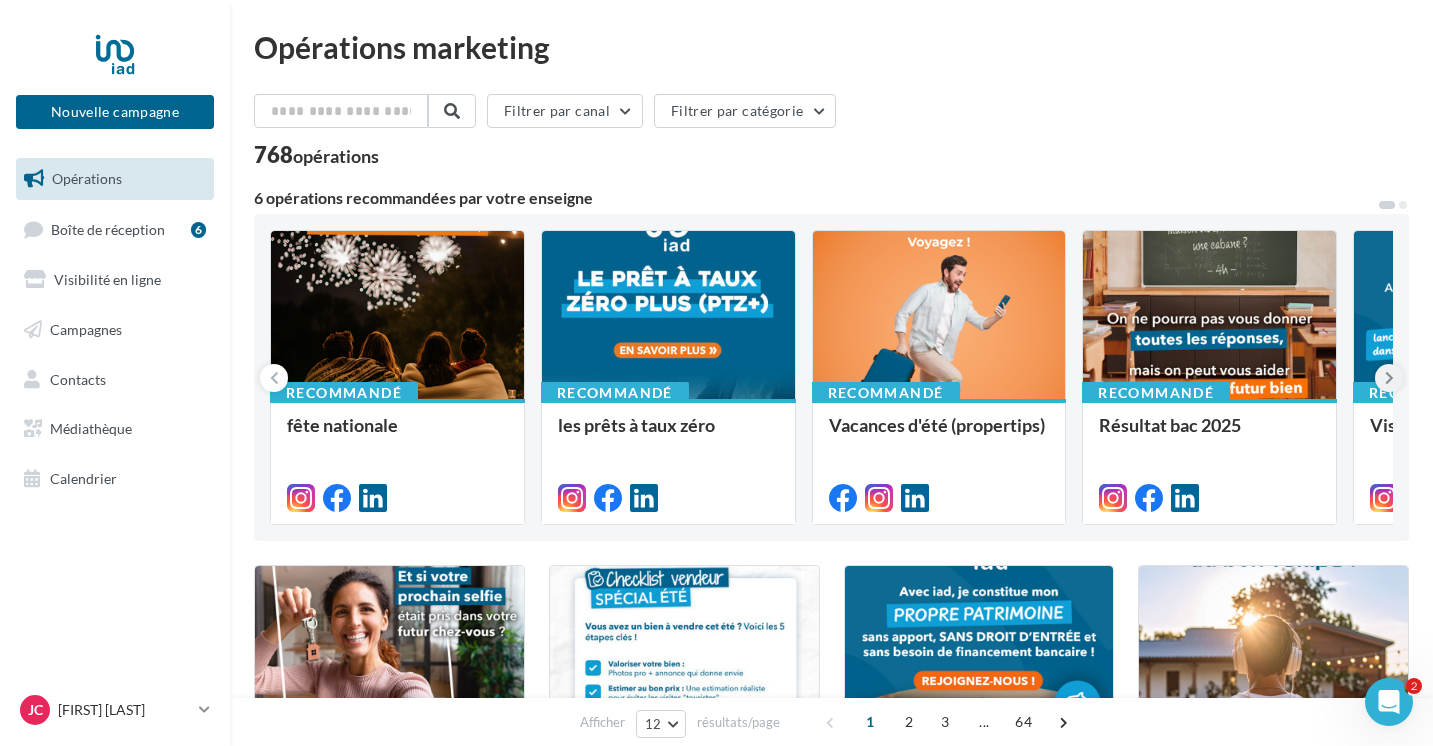 click at bounding box center (1389, 378) 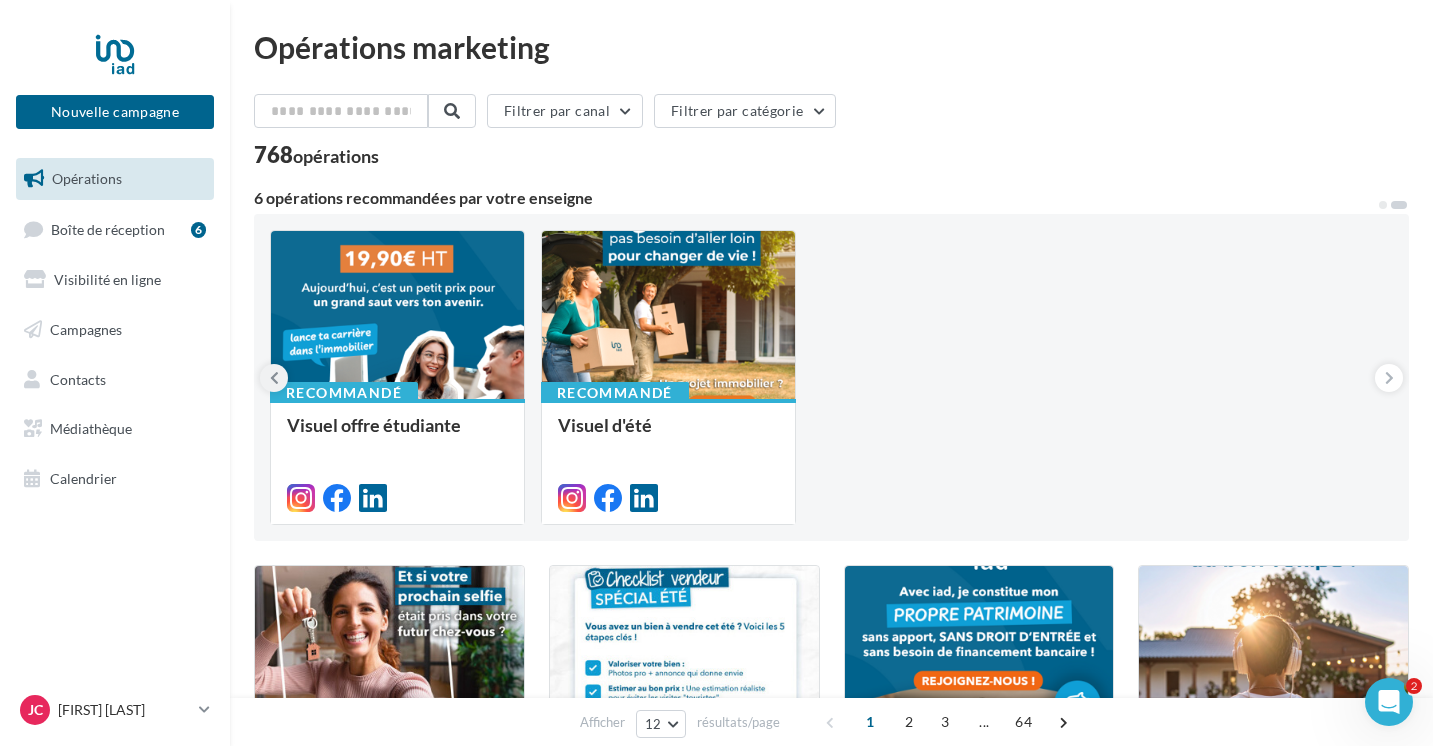 click at bounding box center [274, 378] 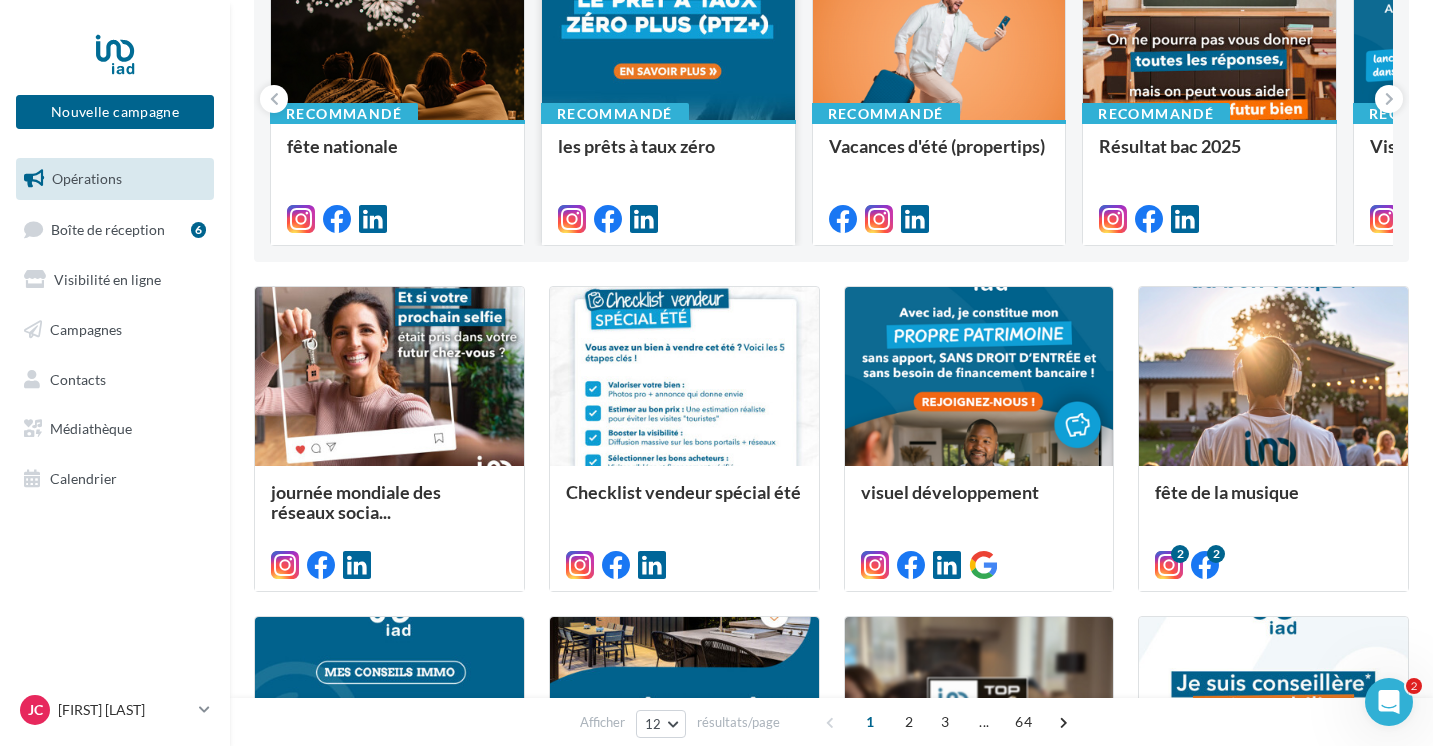 scroll, scrollTop: 293, scrollLeft: 0, axis: vertical 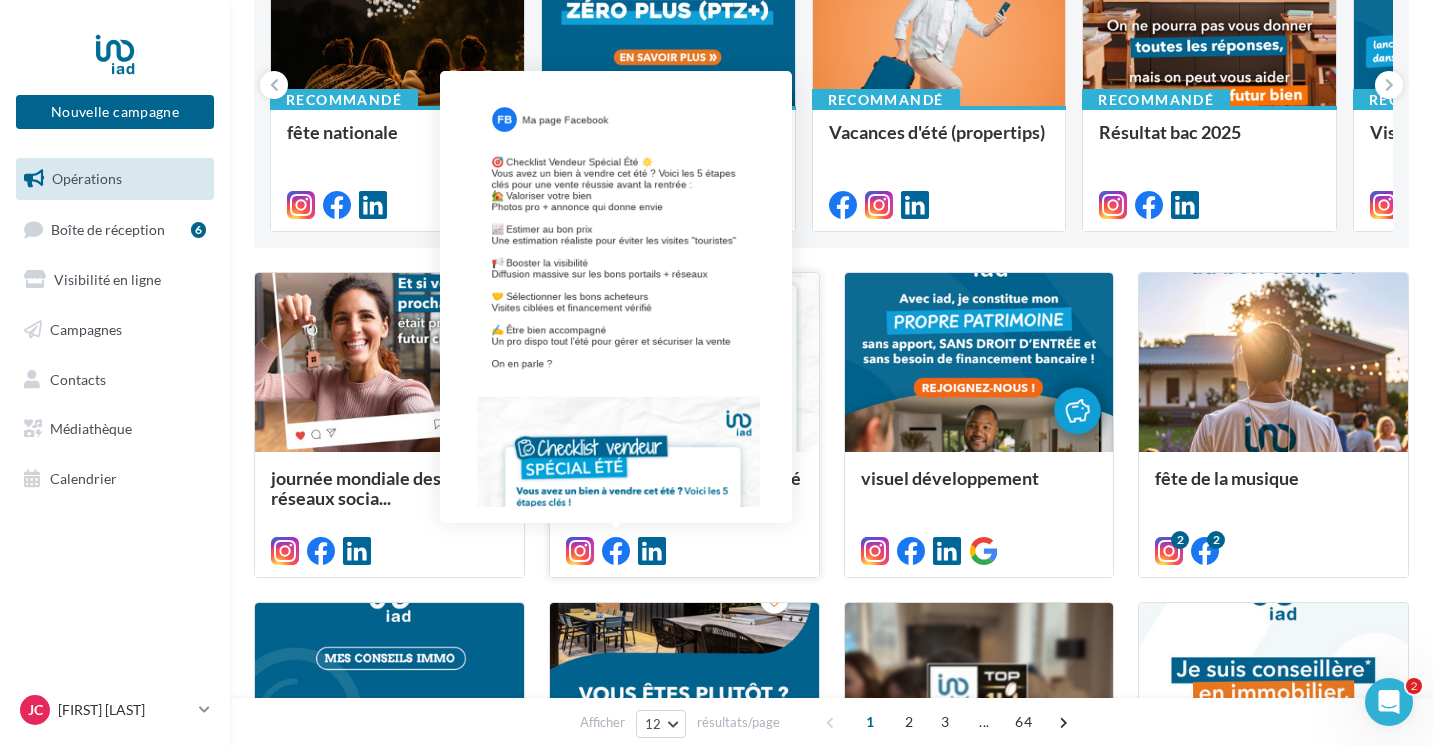 click at bounding box center (616, 551) 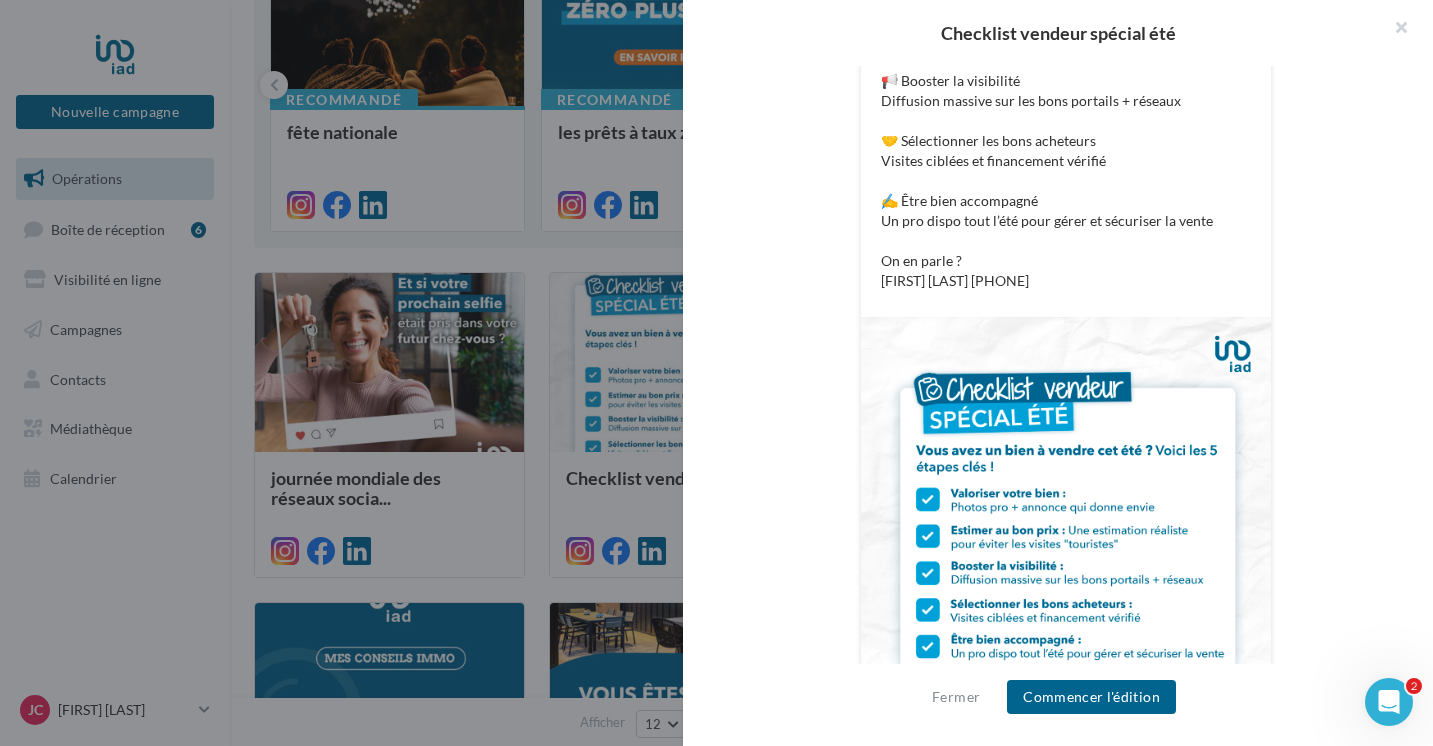 scroll, scrollTop: 675, scrollLeft: 0, axis: vertical 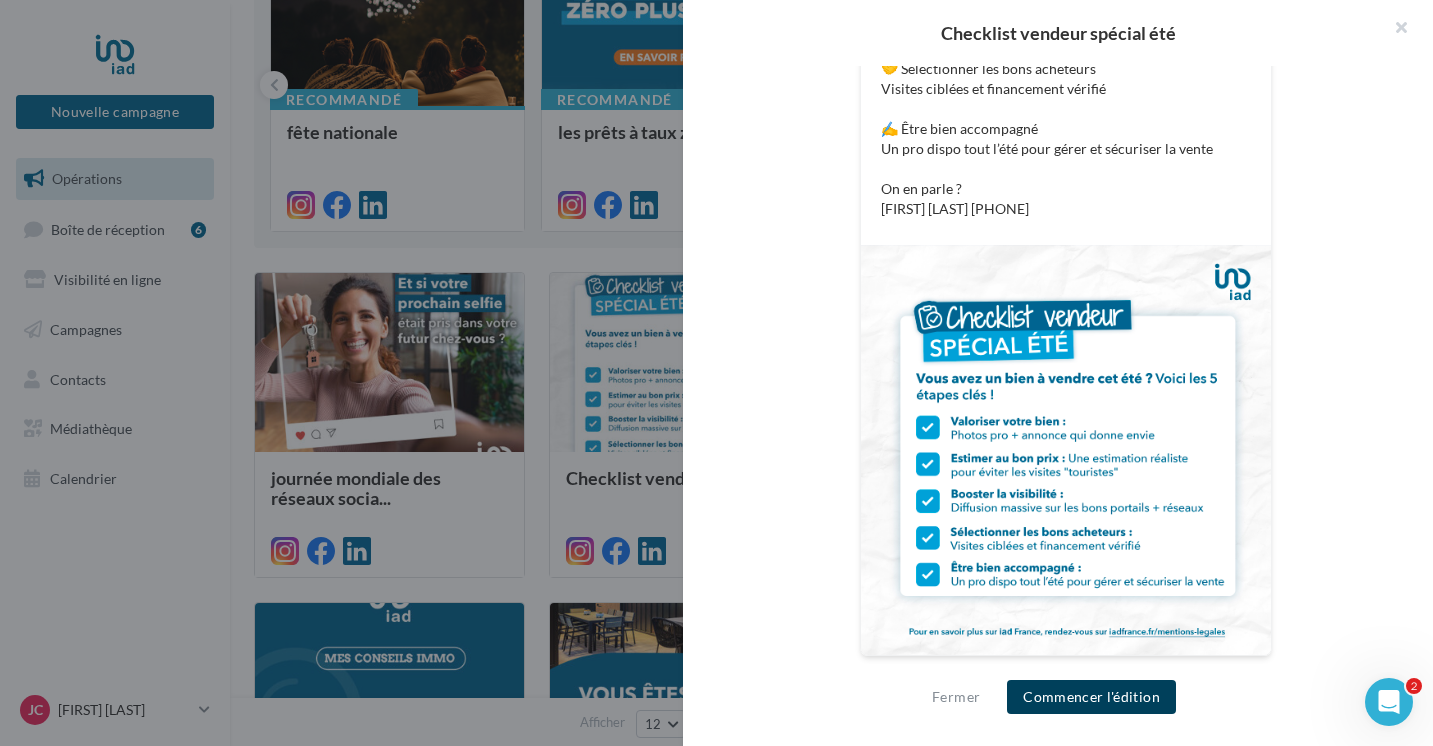 click on "Commencer l'édition" at bounding box center [1091, 697] 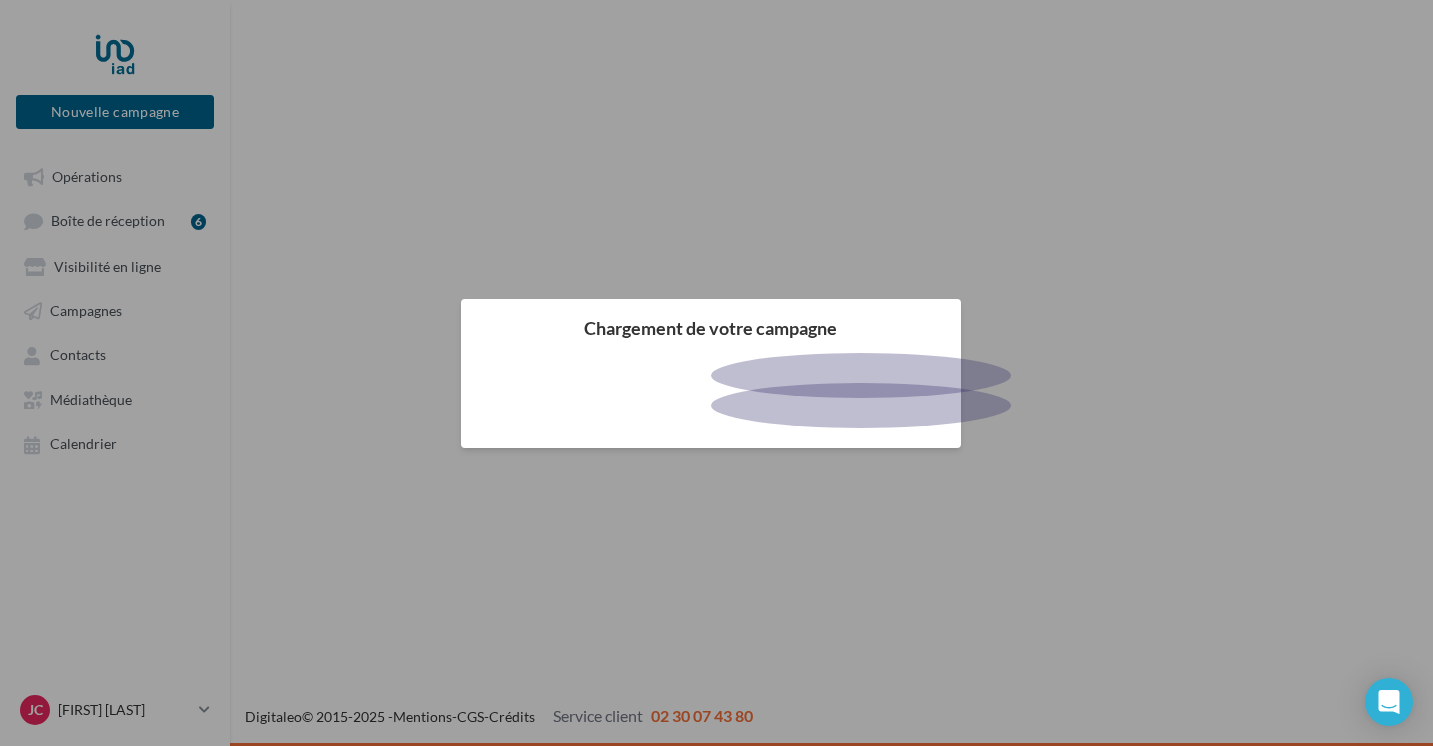 scroll, scrollTop: 0, scrollLeft: 0, axis: both 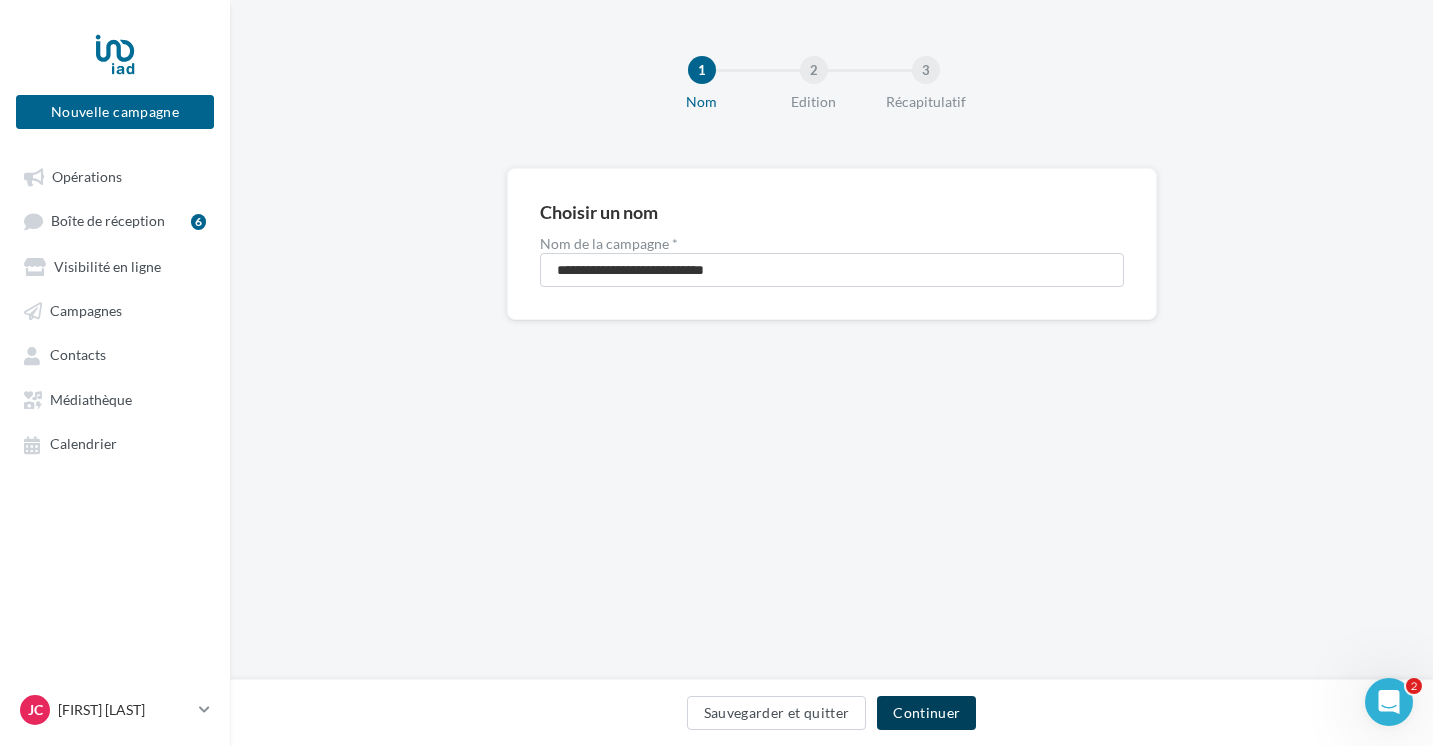 click on "Continuer" at bounding box center [926, 713] 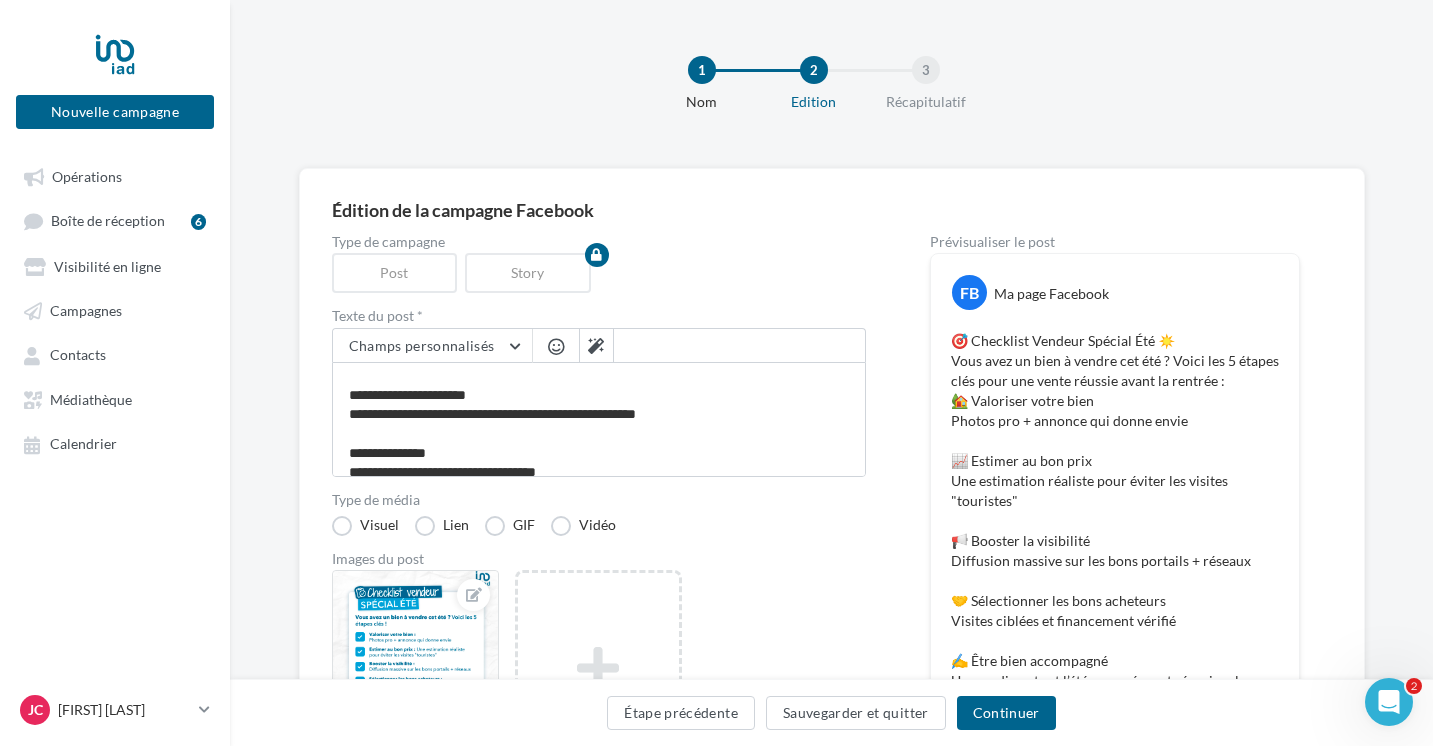 scroll, scrollTop: 365, scrollLeft: 0, axis: vertical 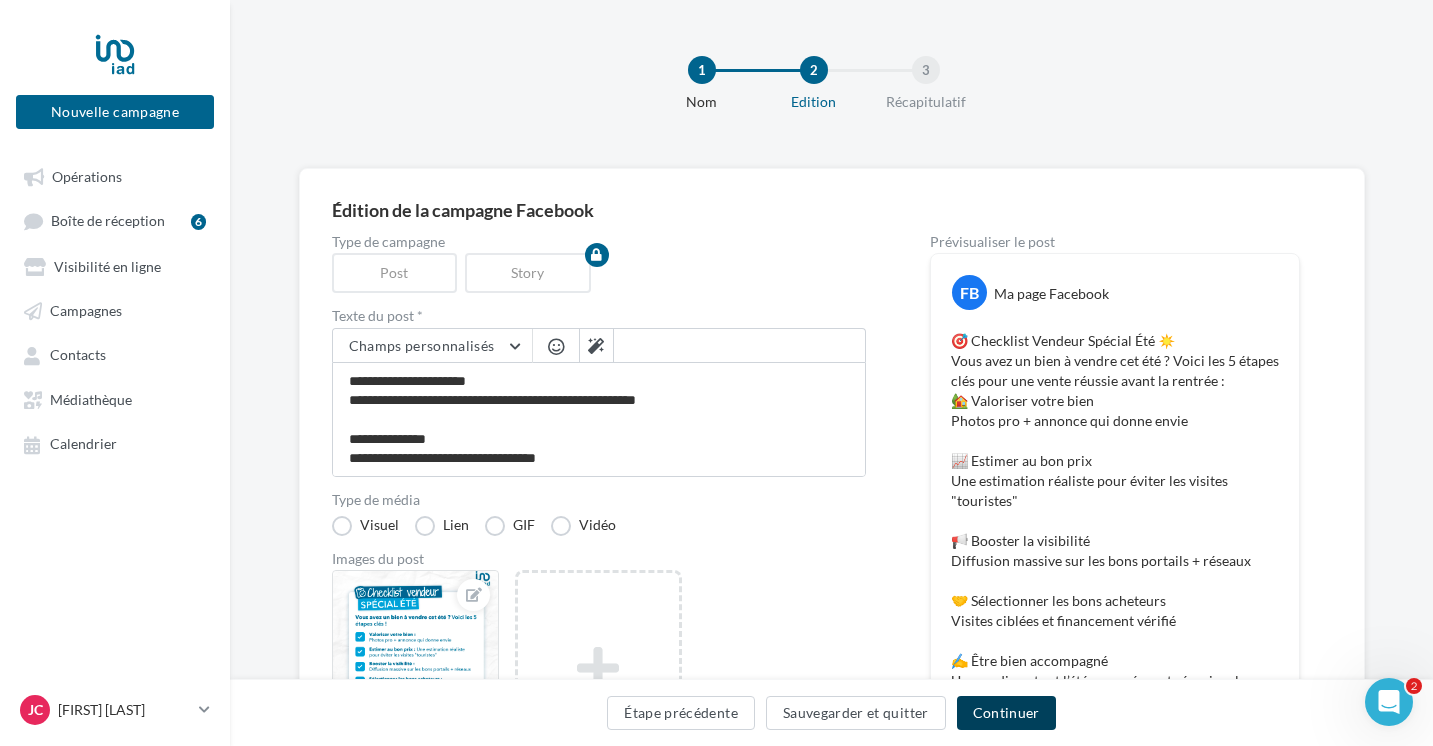 click on "Continuer" at bounding box center (1006, 713) 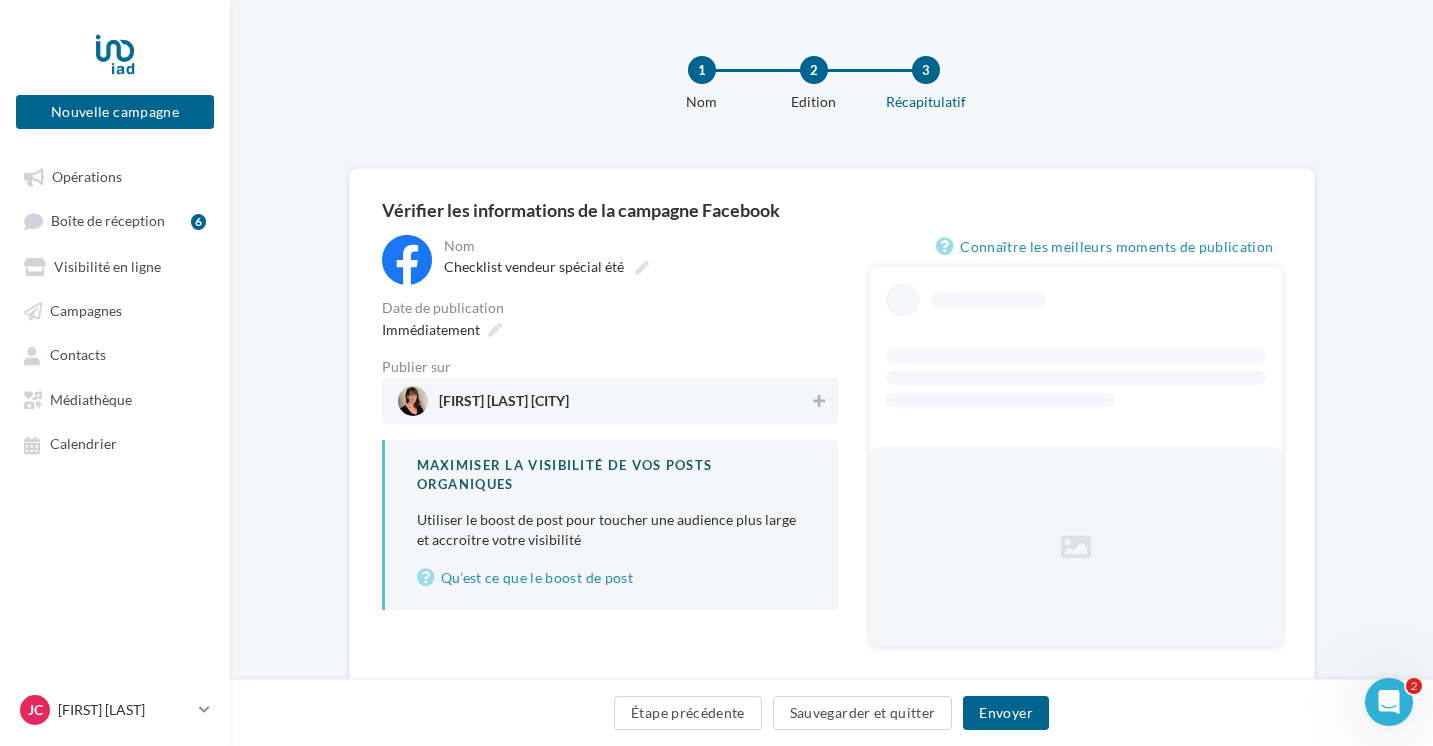 click on "Juliane Courgenouil Iad France" at bounding box center [604, 401] 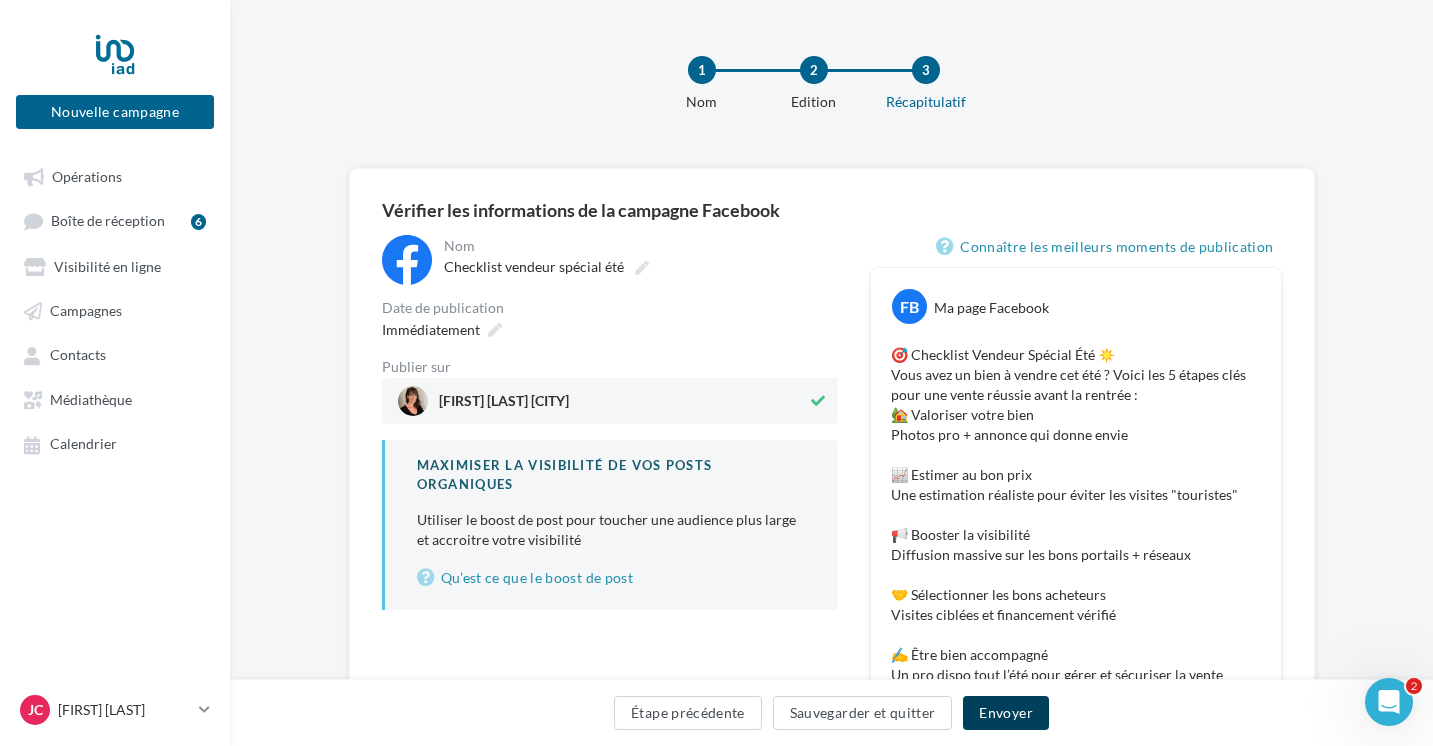 click on "Envoyer" at bounding box center [1005, 713] 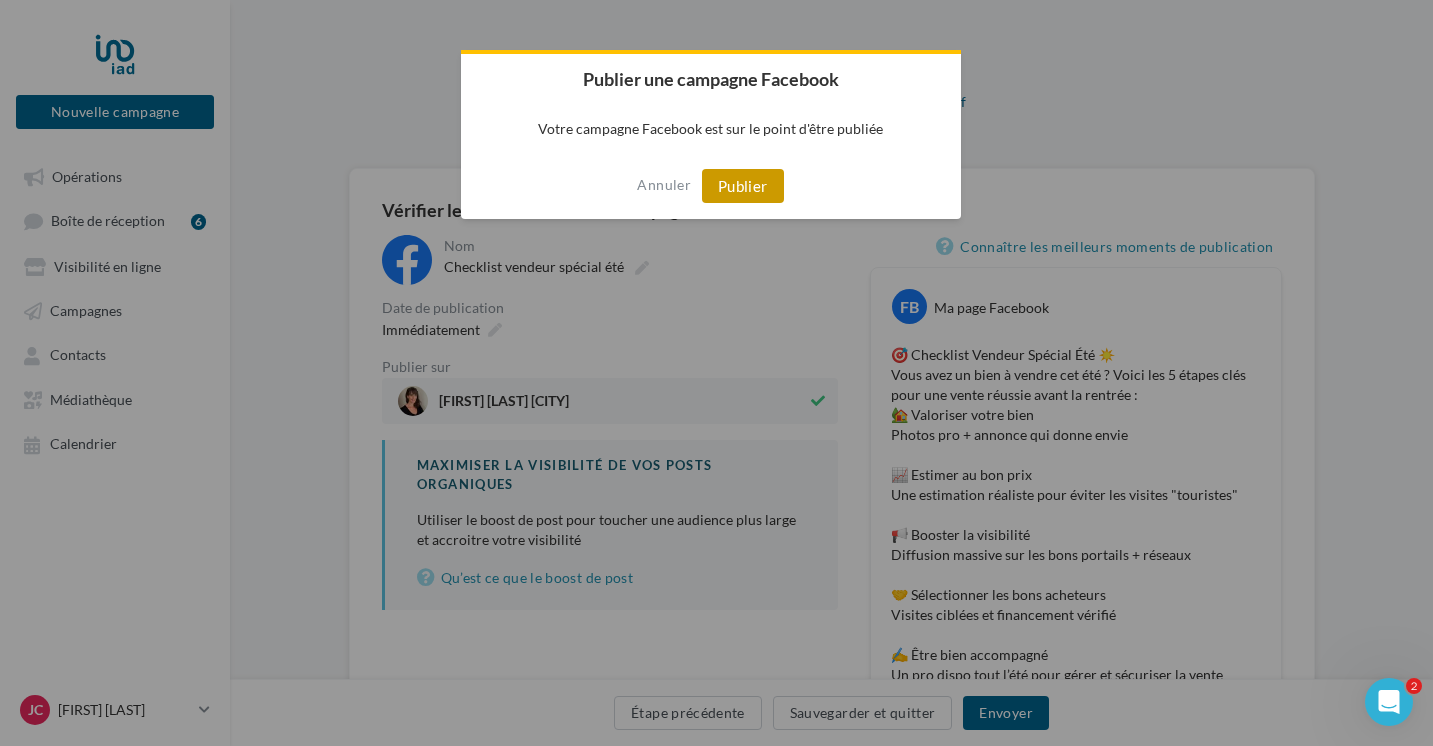 click on "Publier" at bounding box center [743, 186] 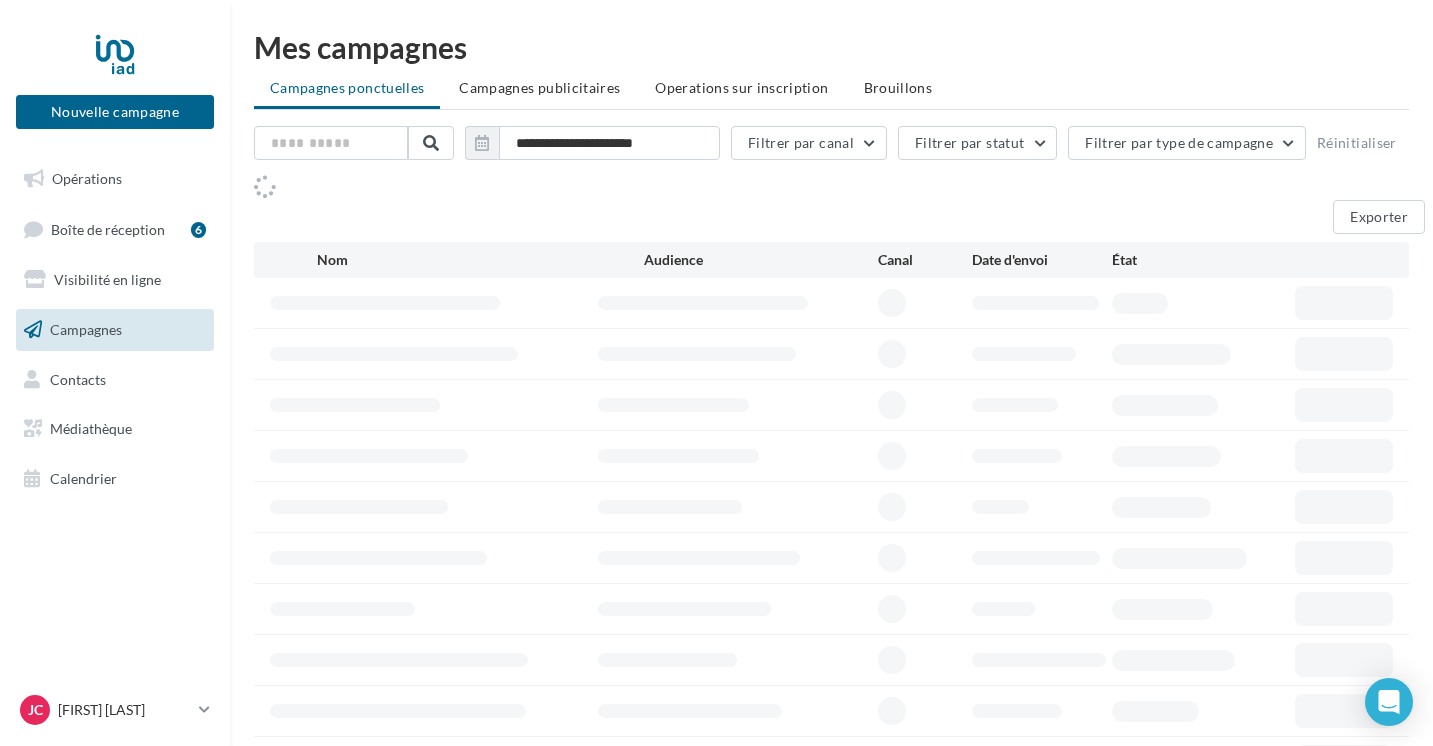 scroll, scrollTop: 0, scrollLeft: 0, axis: both 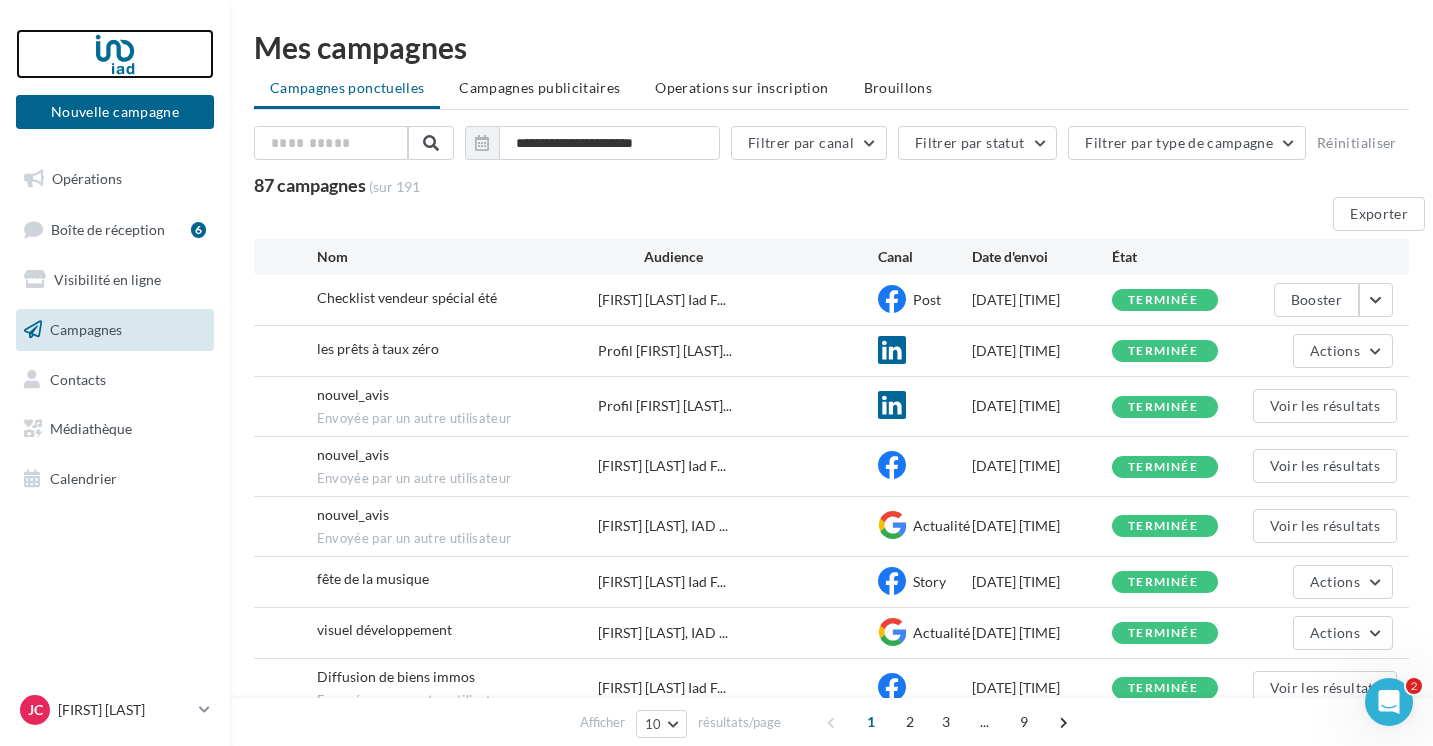 click at bounding box center (115, 54) 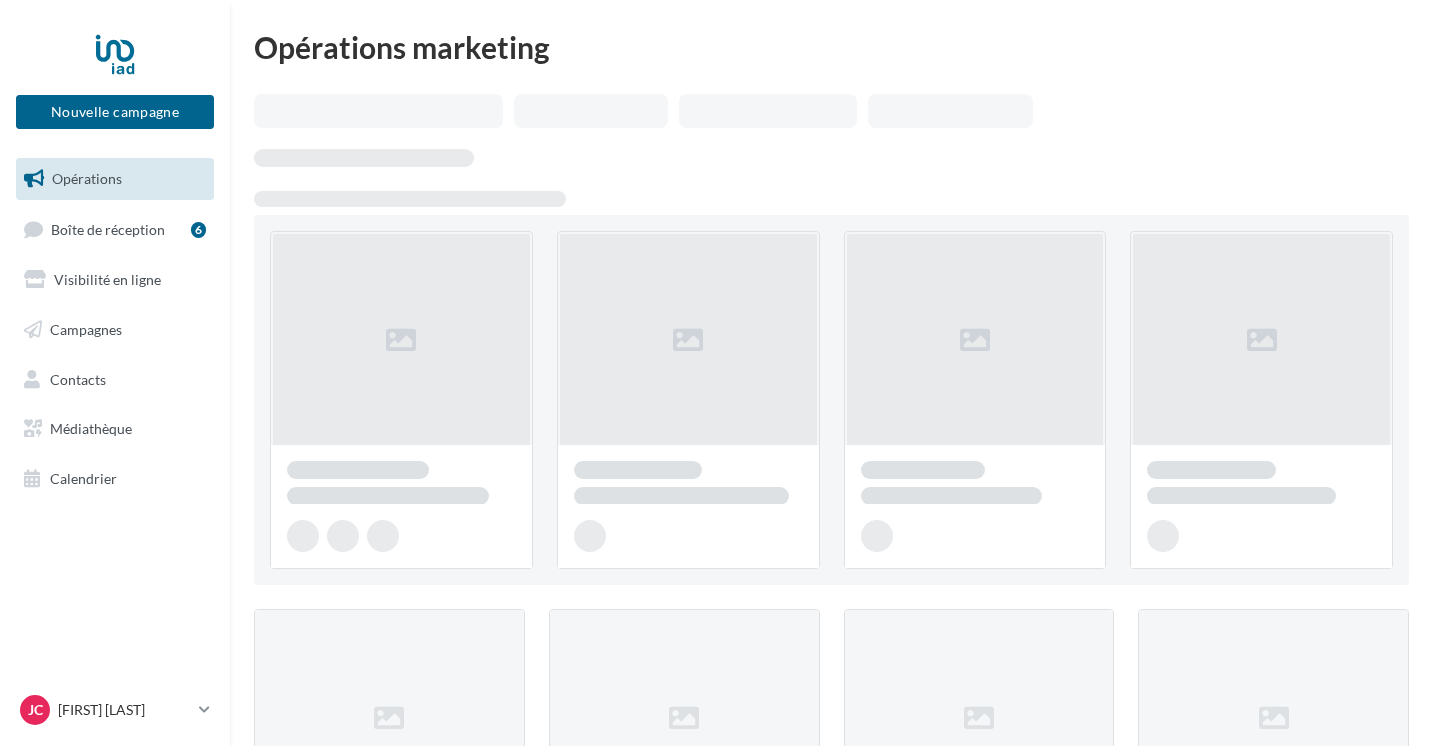 scroll, scrollTop: 0, scrollLeft: 0, axis: both 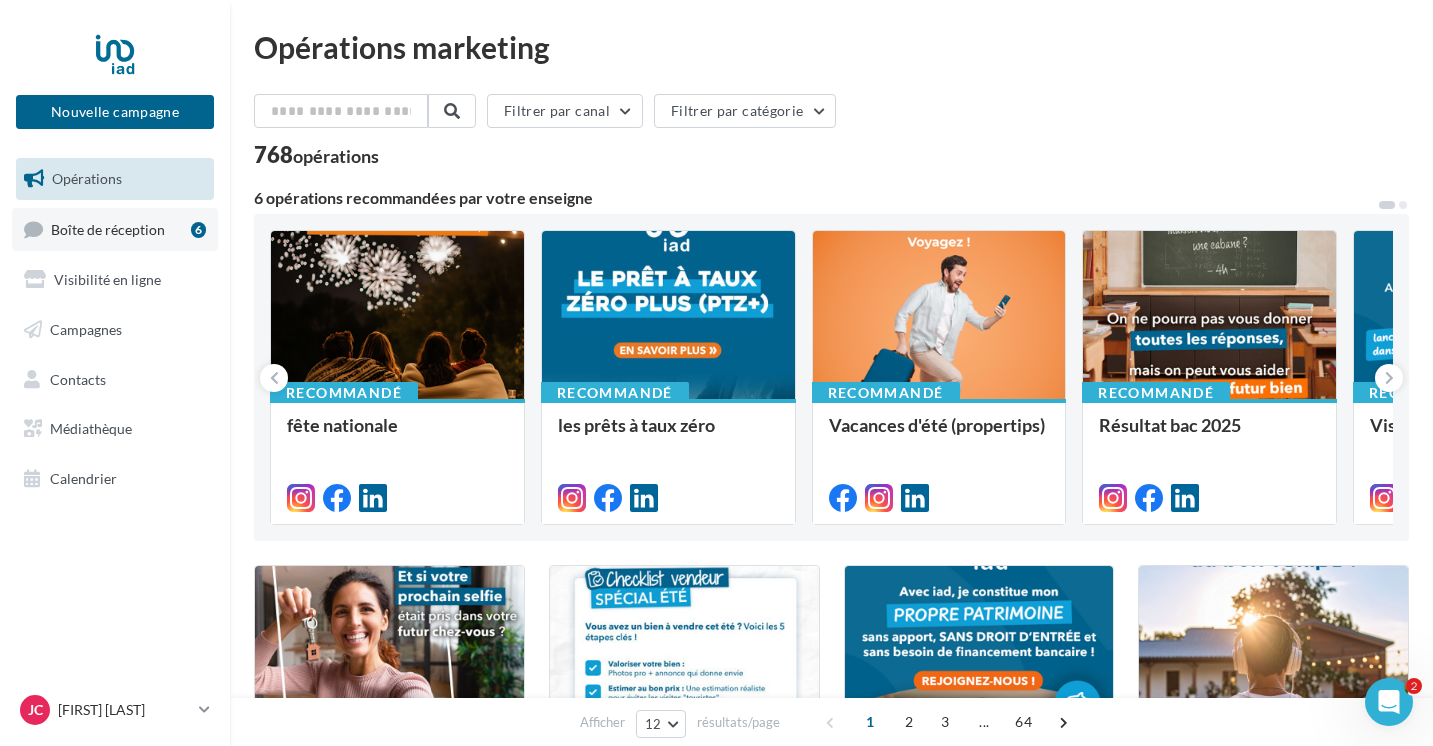 click on "Boîte de réception" at bounding box center [108, 228] 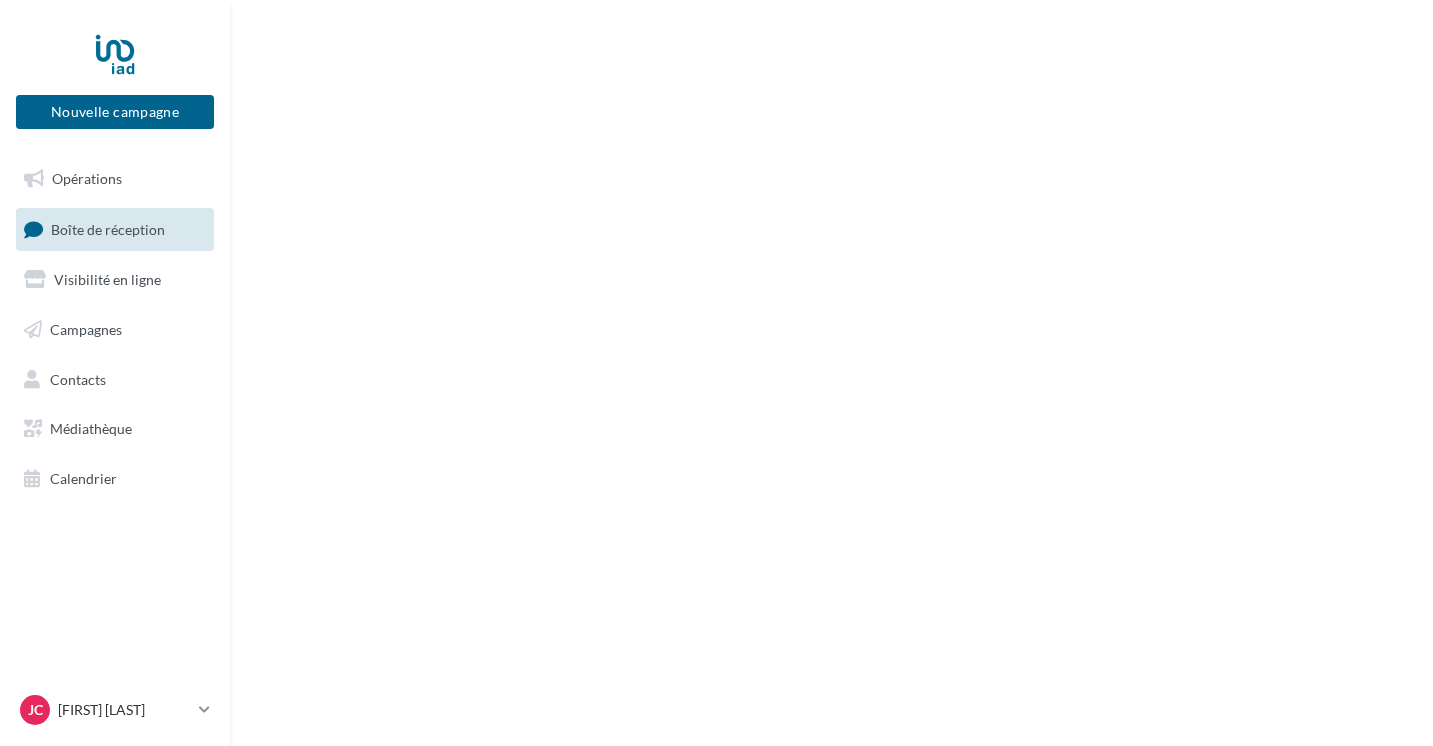 scroll, scrollTop: 0, scrollLeft: 0, axis: both 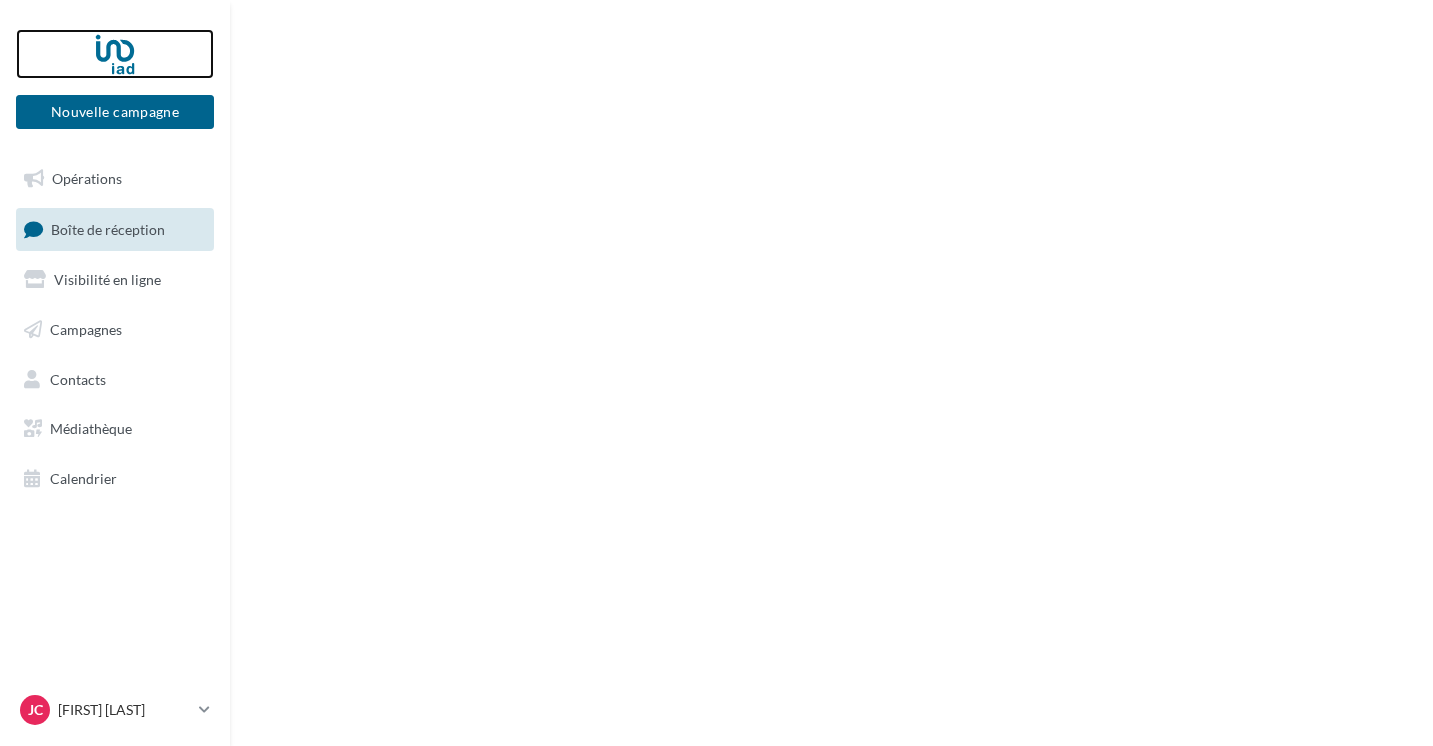 click at bounding box center [115, 54] 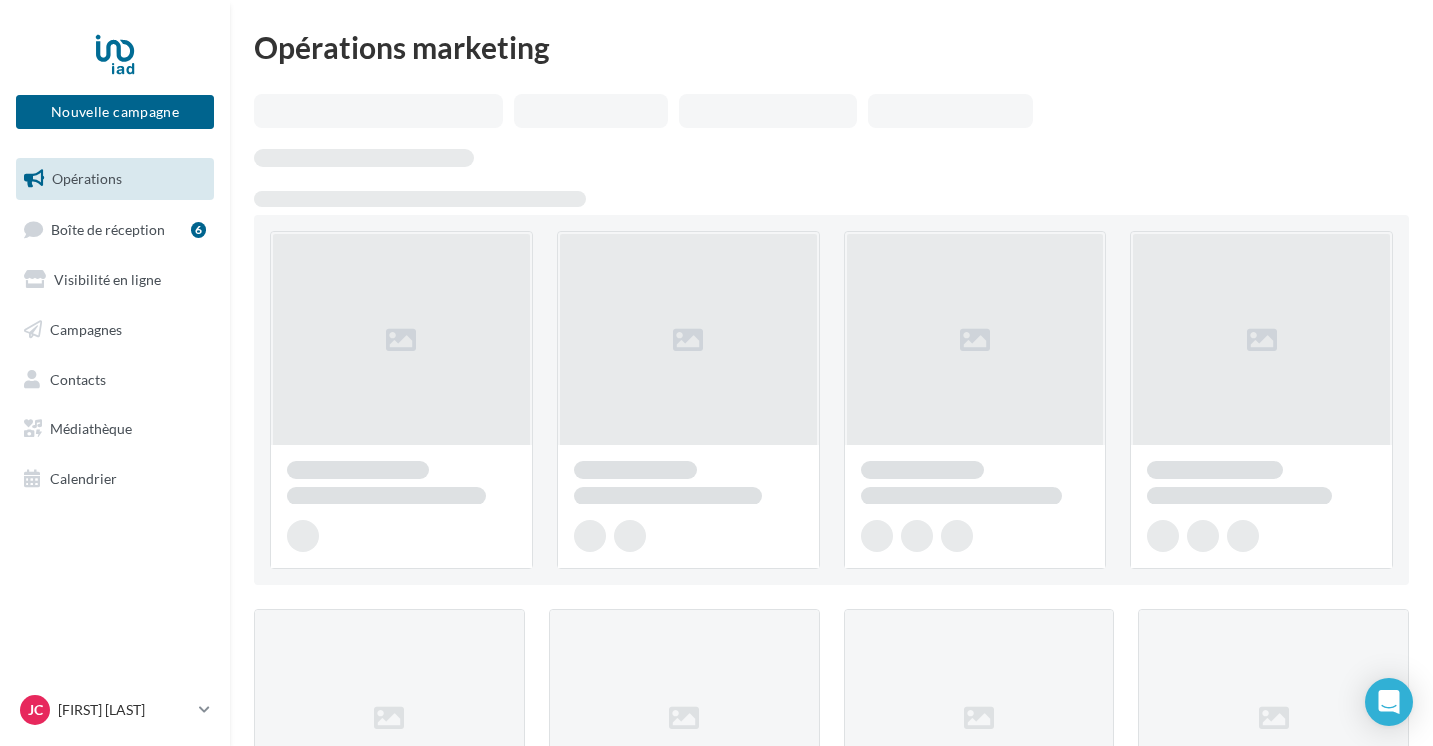 scroll, scrollTop: 0, scrollLeft: 0, axis: both 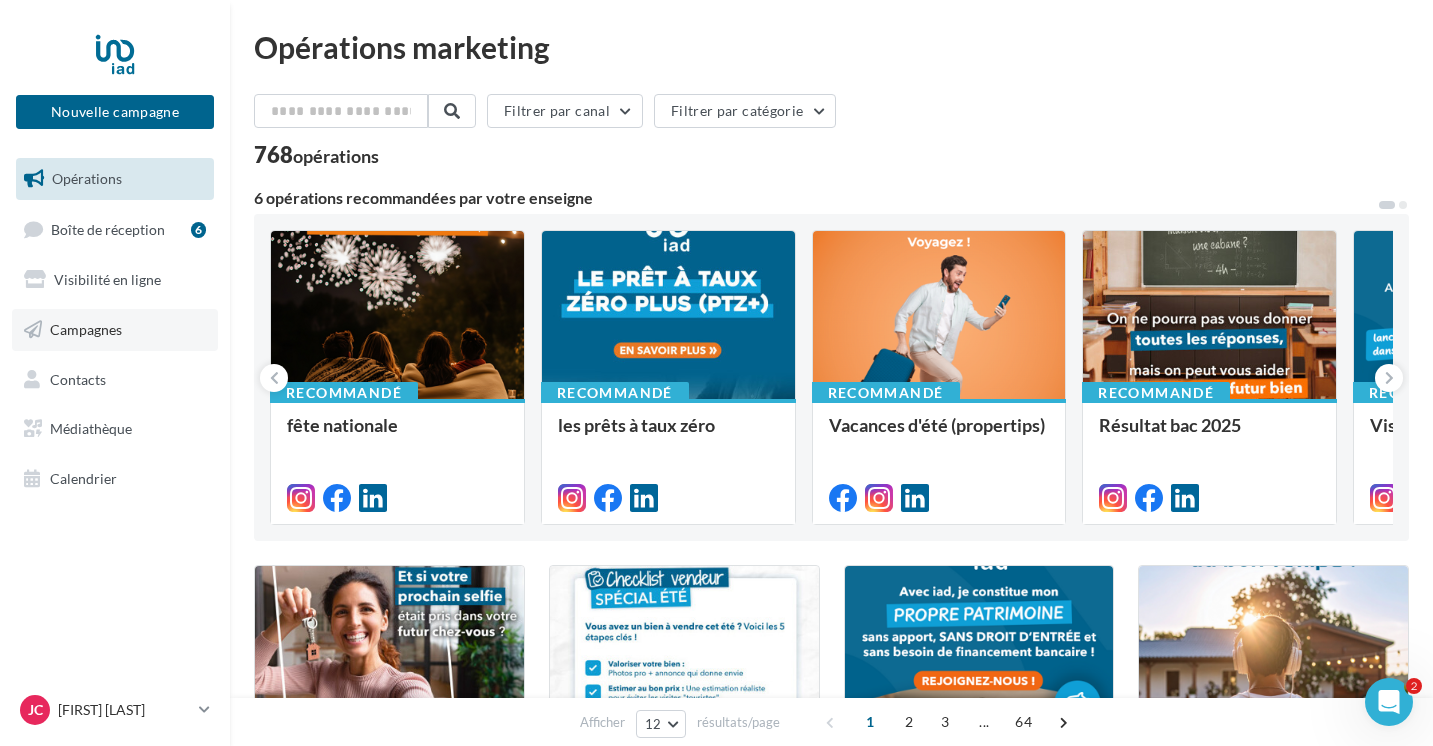 click on "Campagnes" at bounding box center (115, 330) 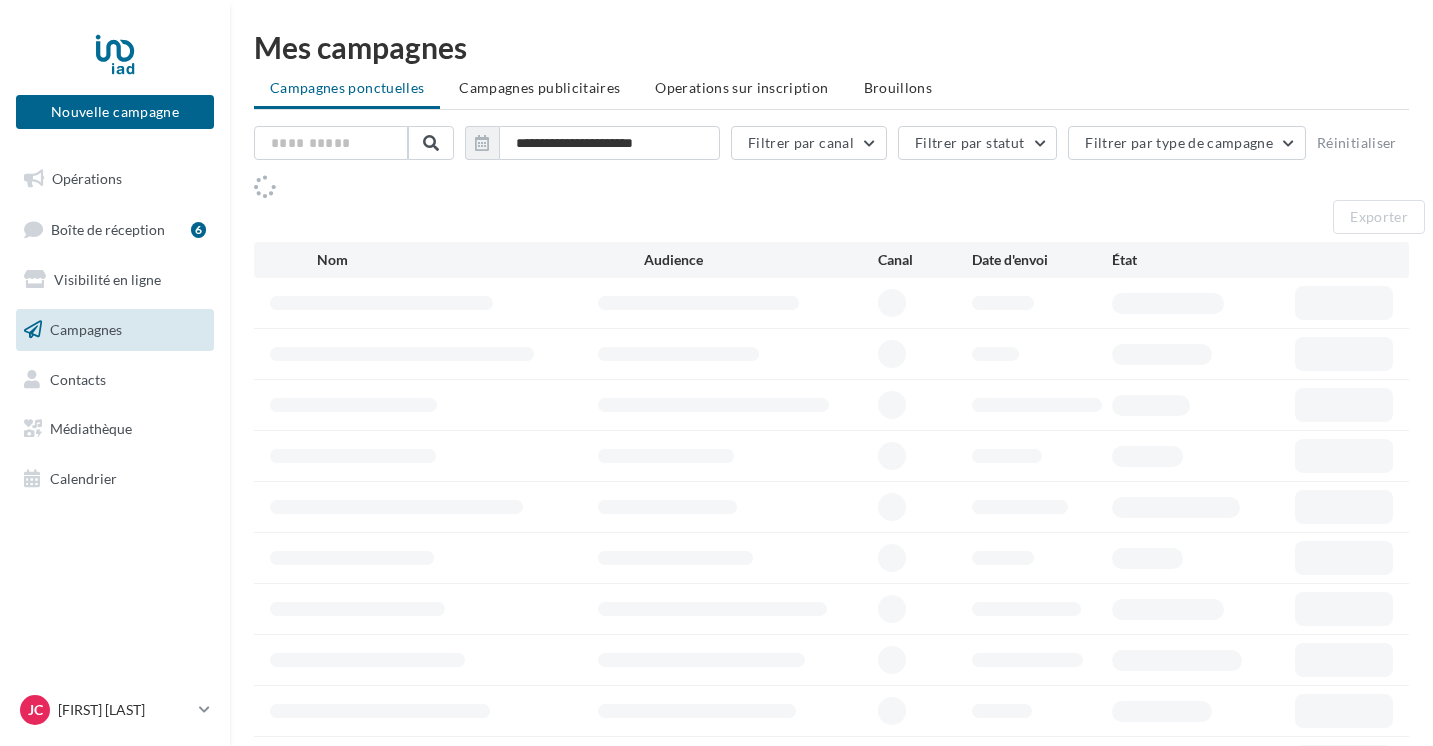 scroll, scrollTop: 0, scrollLeft: 0, axis: both 